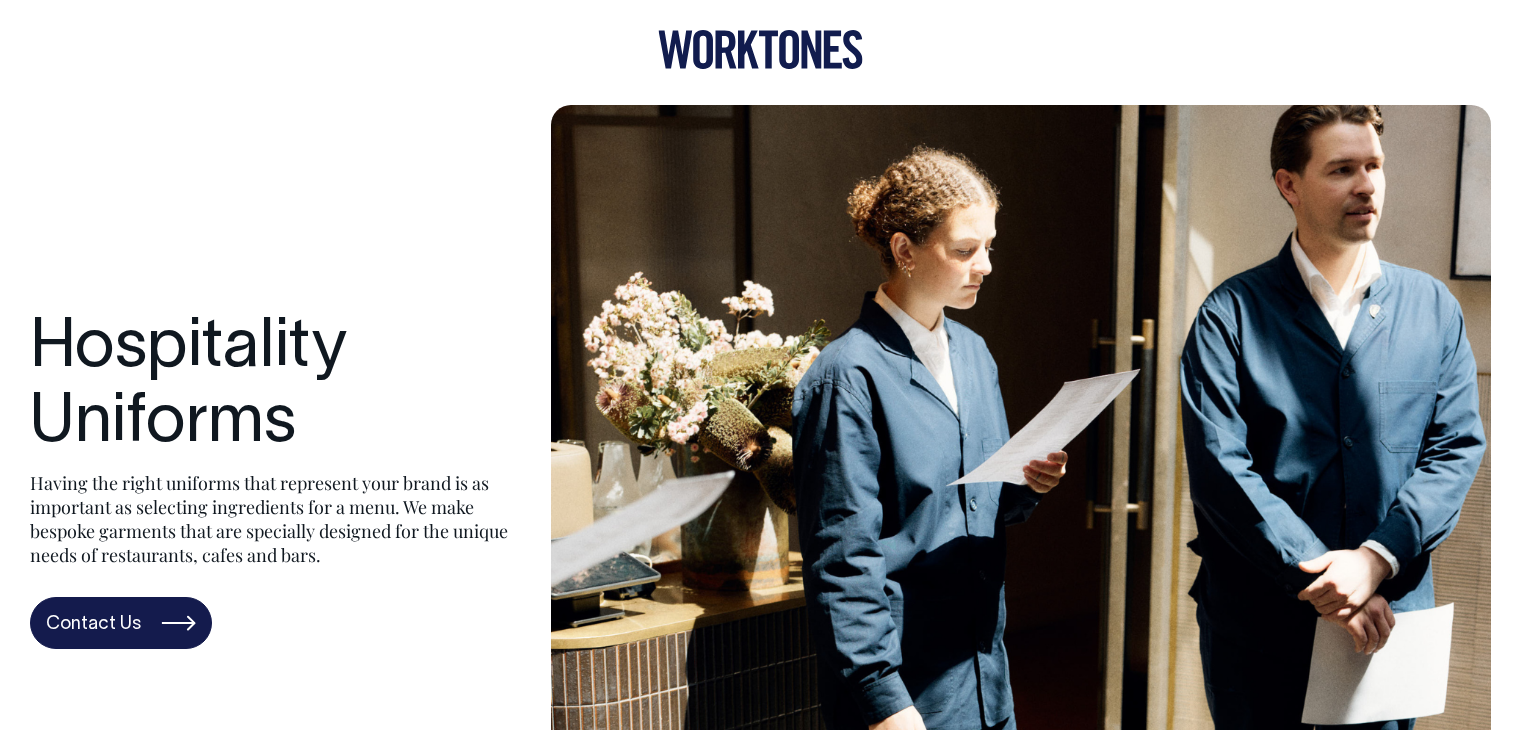 scroll, scrollTop: 0, scrollLeft: 0, axis: both 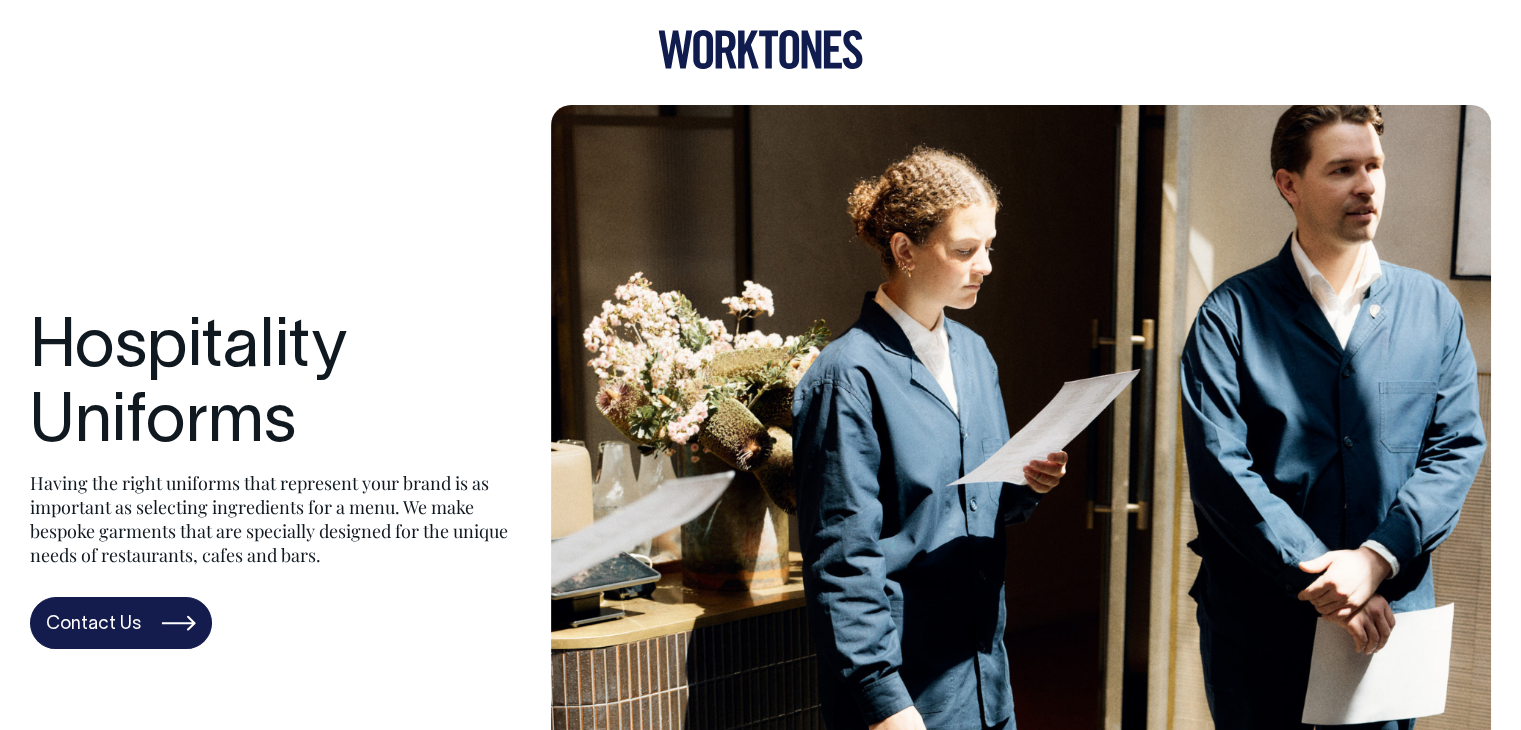 click on "Hospitality Uniforms
Having the right uniforms that represent your brand is as important as selecting ingredients for a menu. We make bespoke garments that are specially designed for the unique needs of restaurants, cafes and bars.
Contact Us" at bounding box center [760, 480] 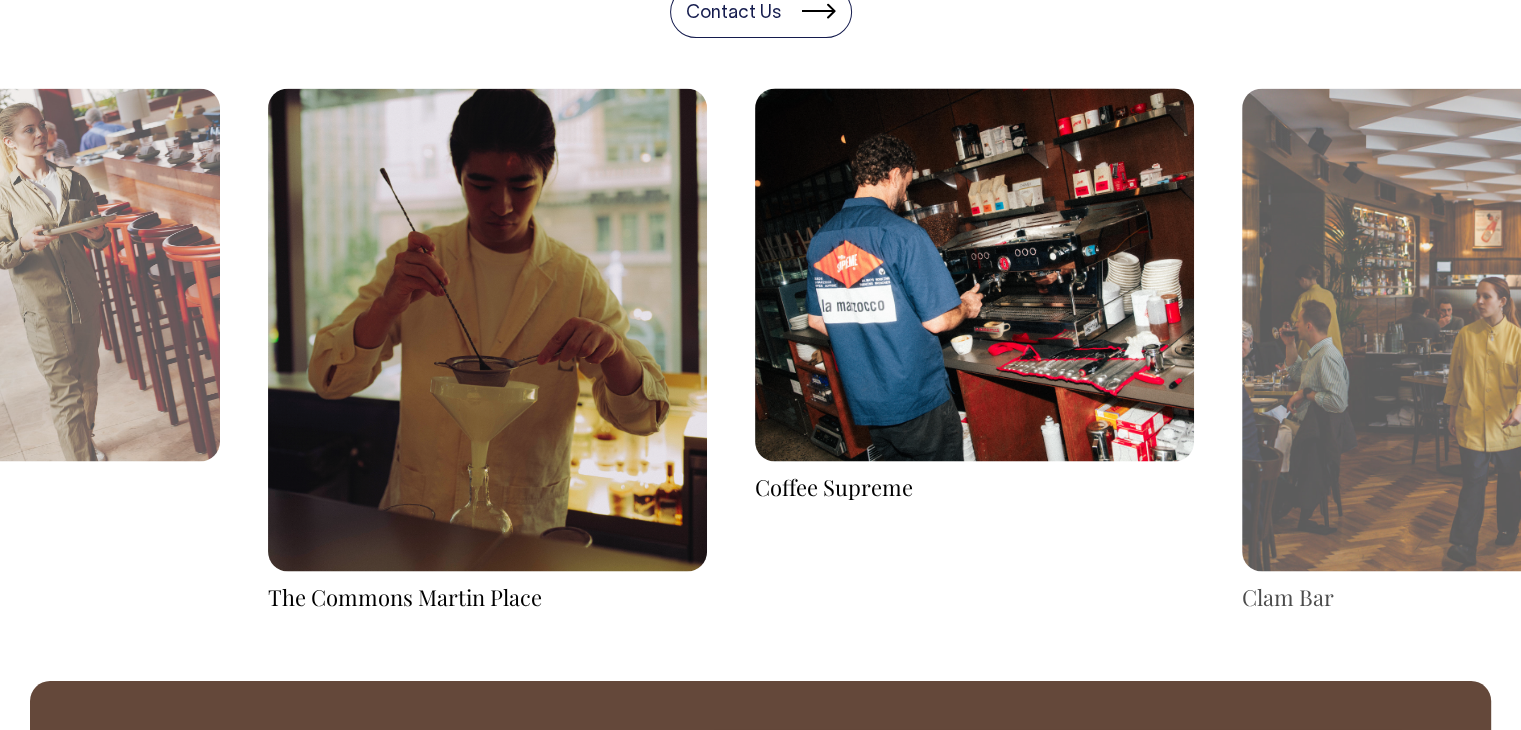 scroll, scrollTop: 3339, scrollLeft: 0, axis: vertical 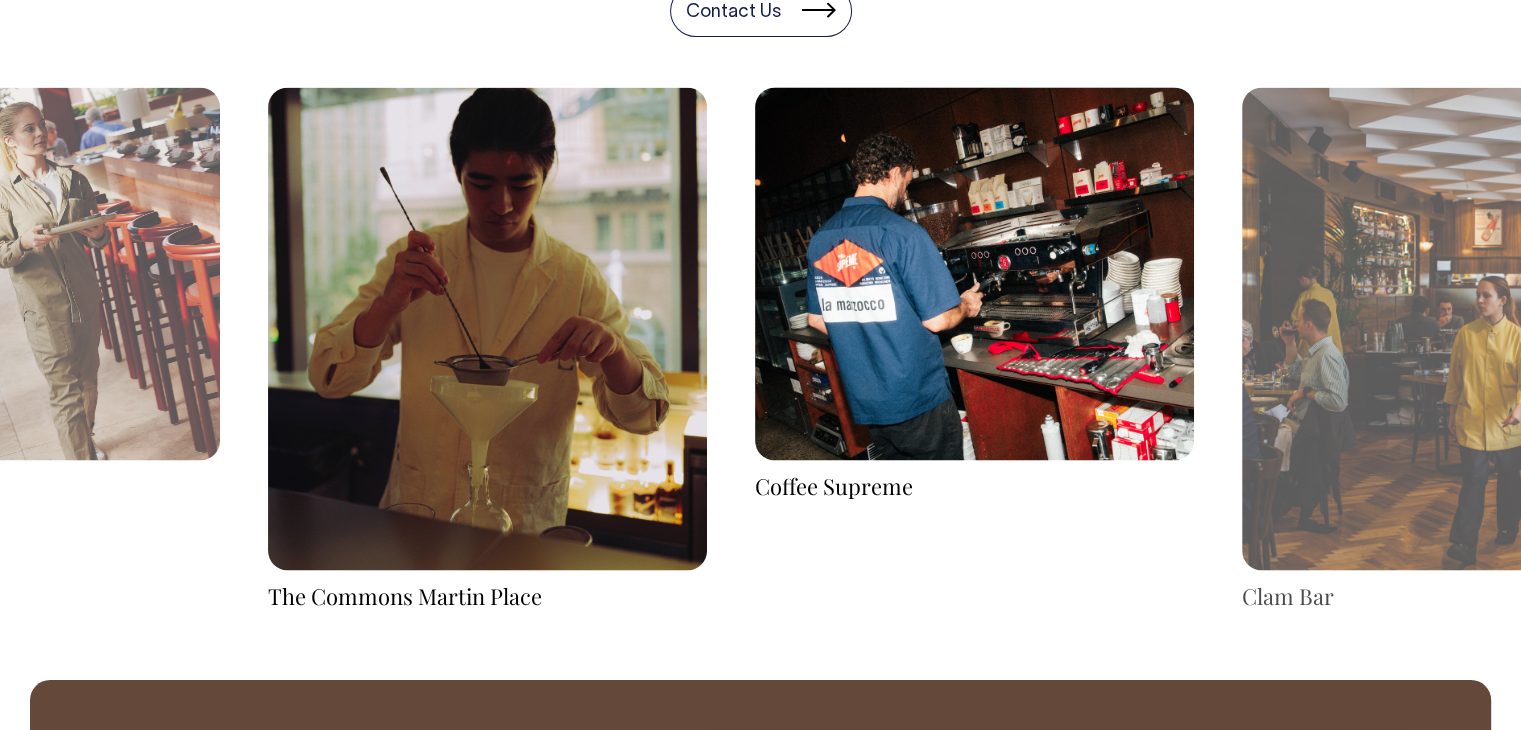 click at bounding box center (0, 273) 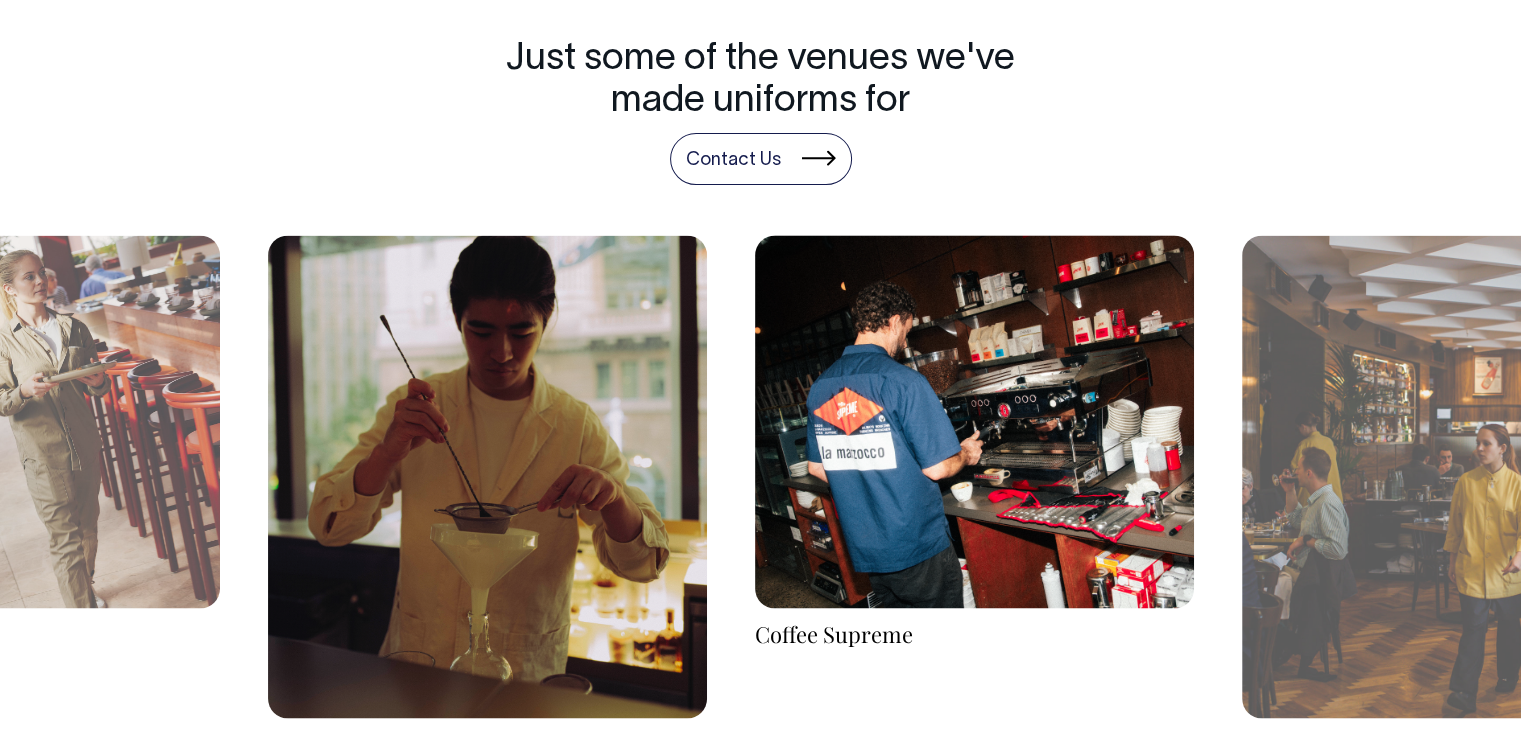 click at bounding box center (974, 421) 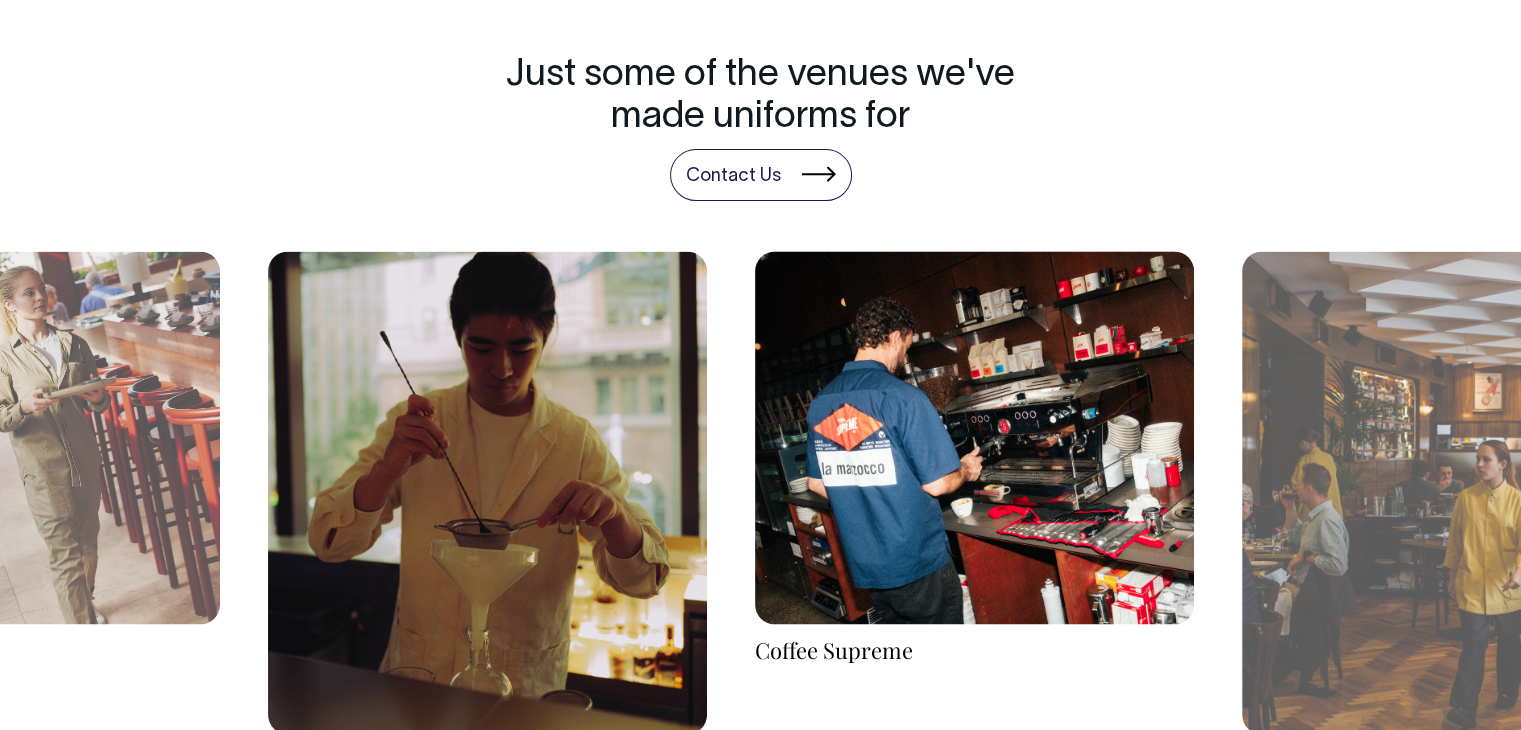 click at bounding box center [1461, 492] 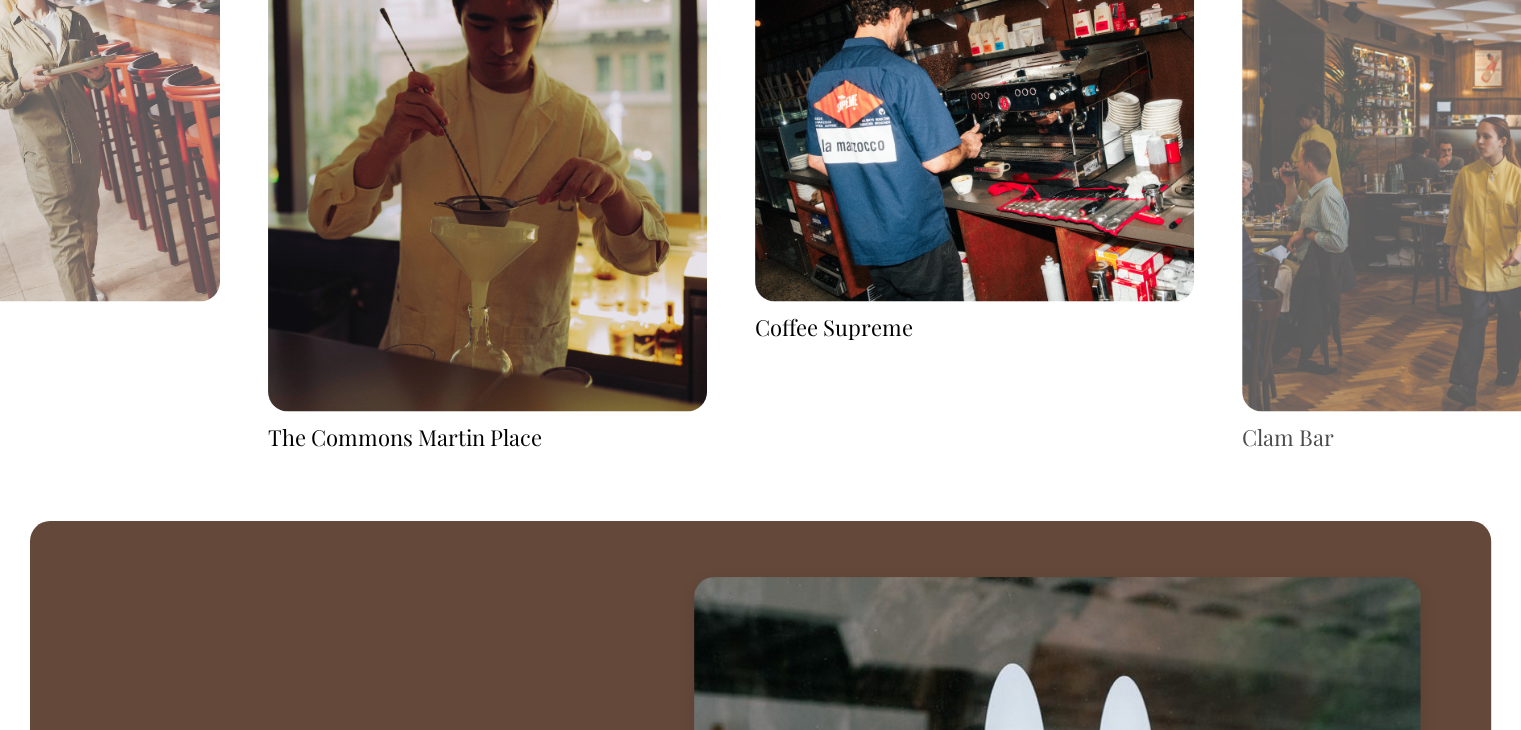click on "Coffee Supreme" at bounding box center [974, 326] 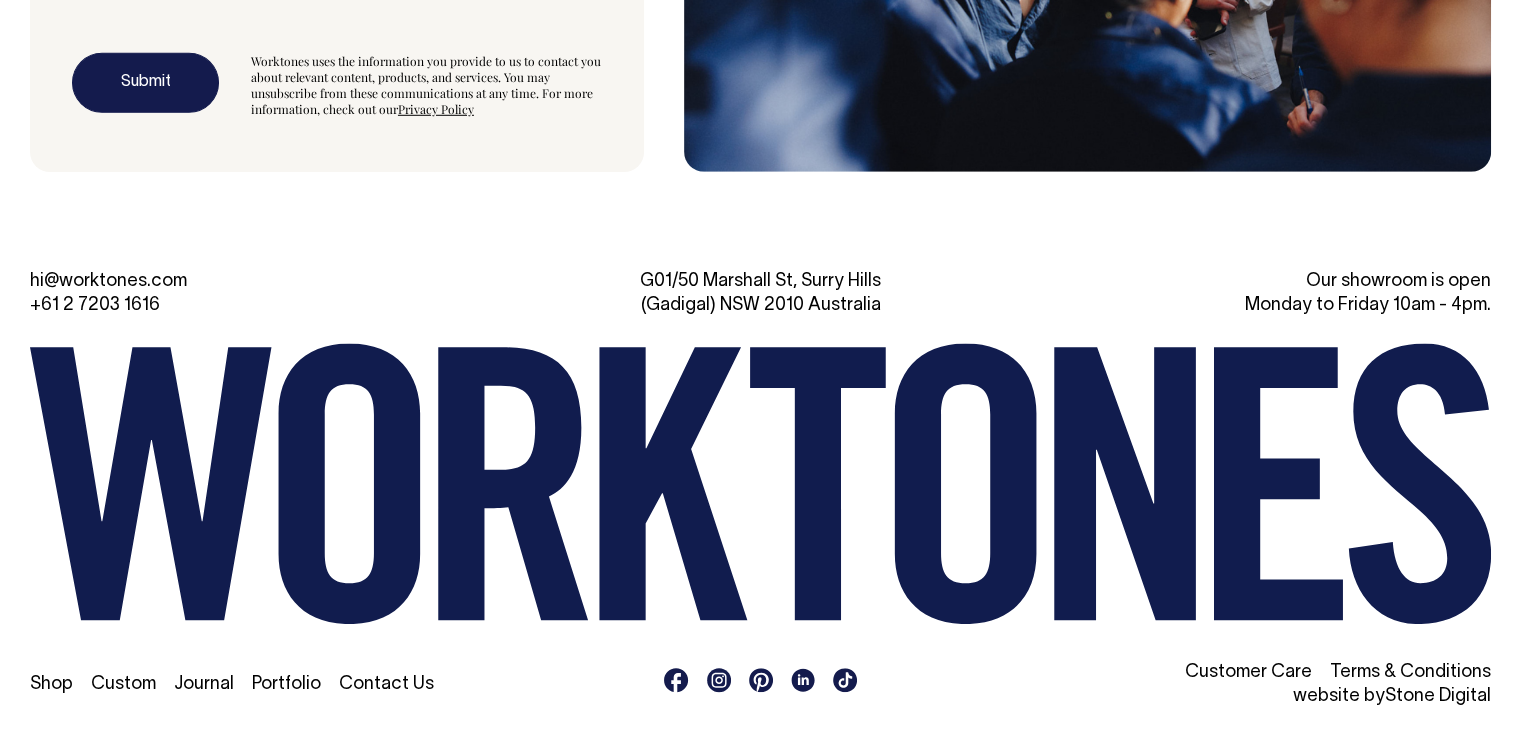 scroll, scrollTop: 5900, scrollLeft: 0, axis: vertical 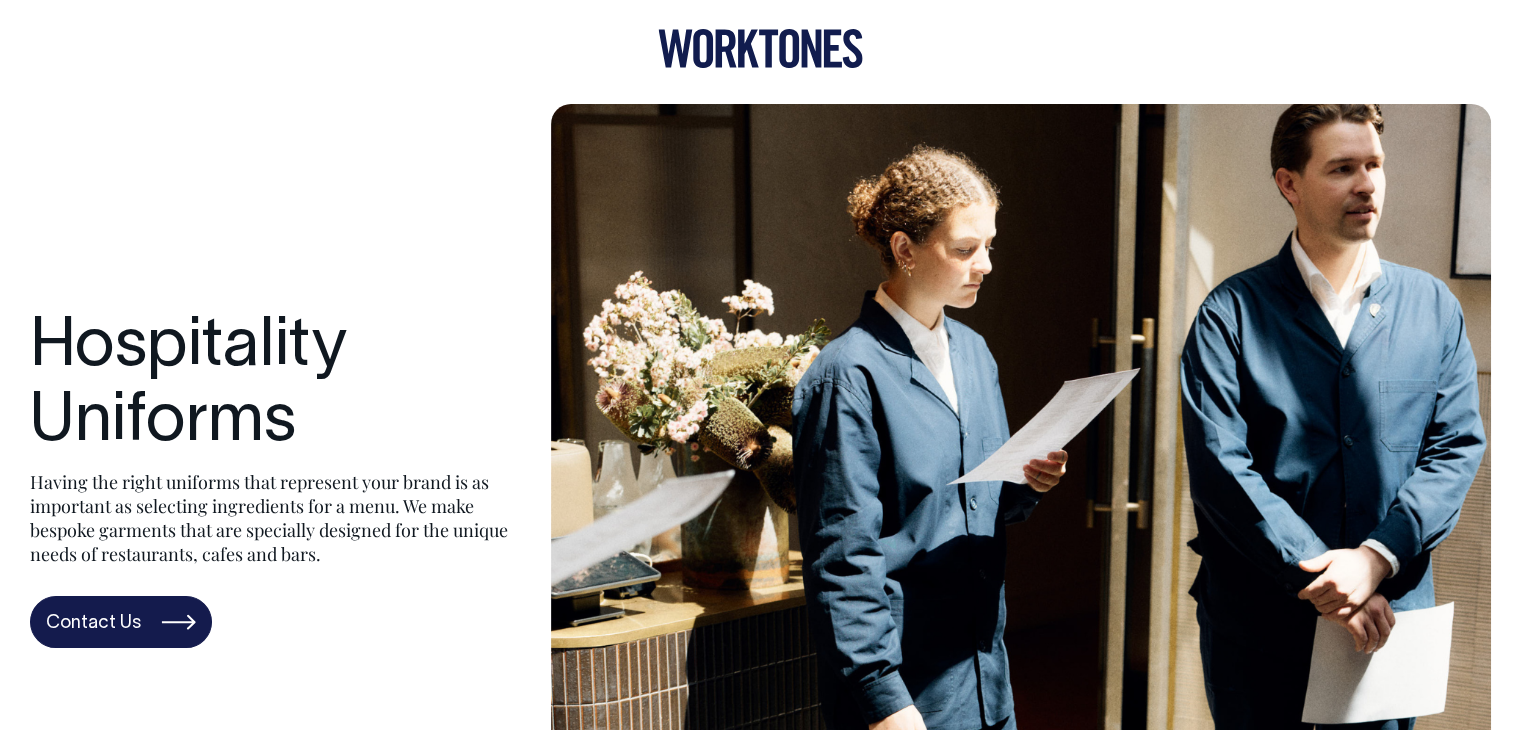 click 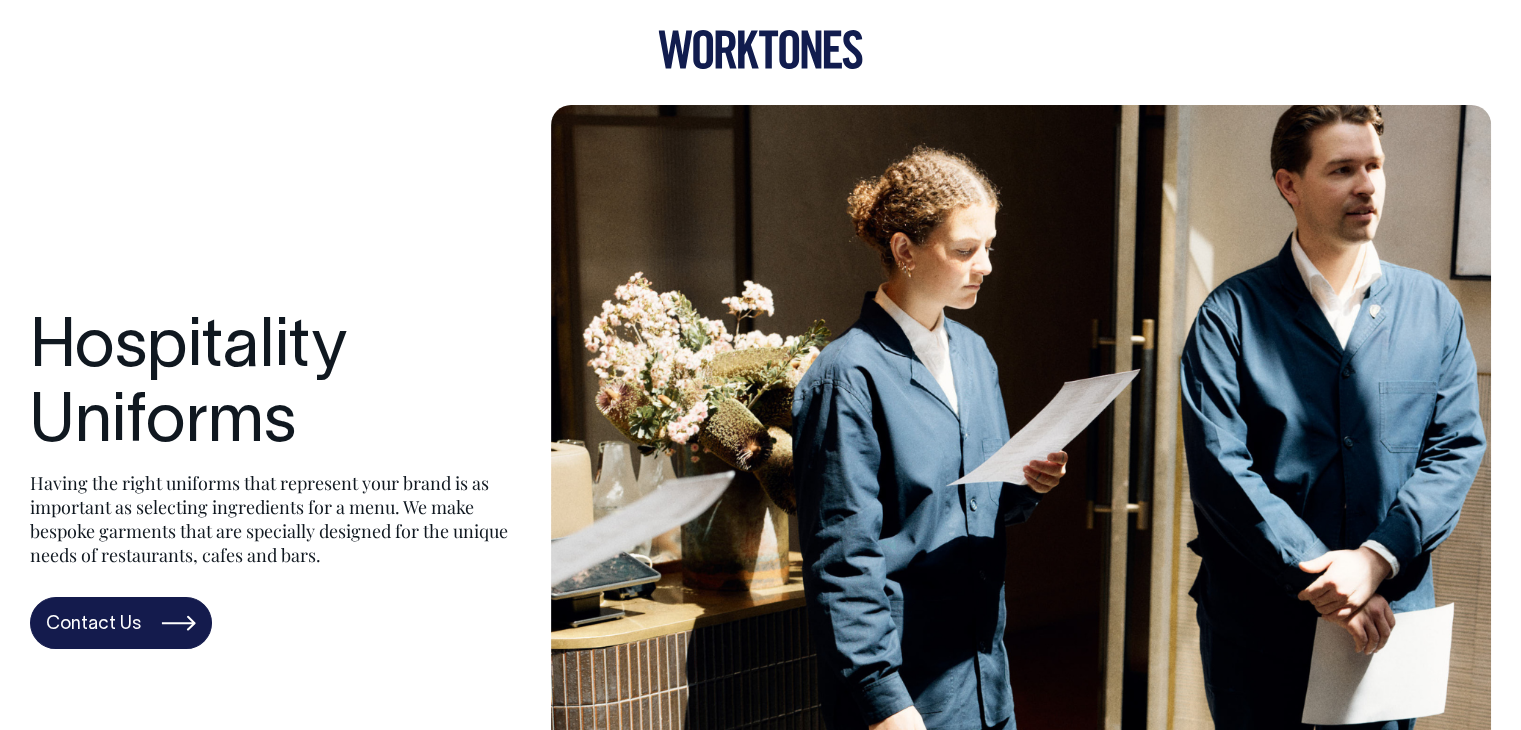scroll, scrollTop: 0, scrollLeft: 0, axis: both 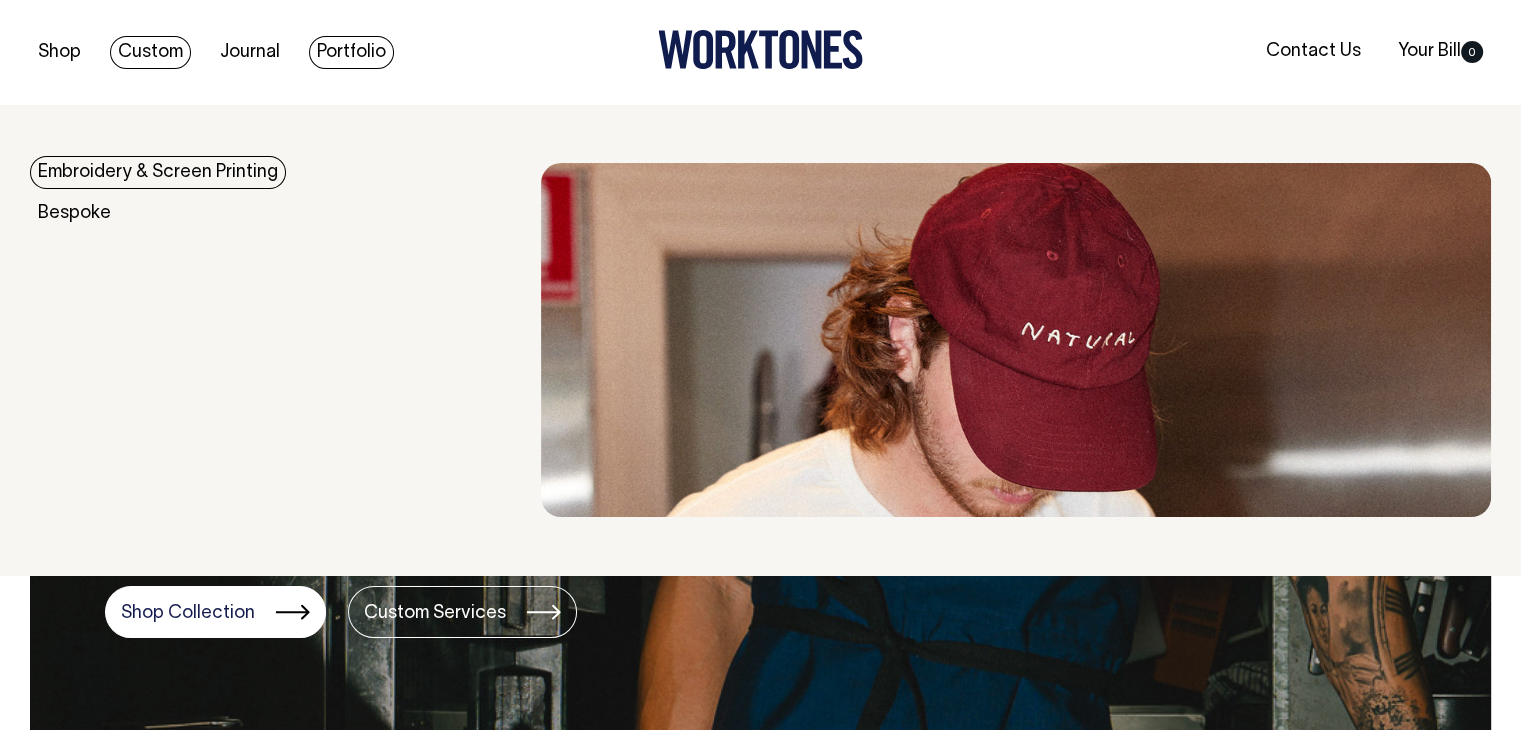 click on "Portfolio" at bounding box center [351, 52] 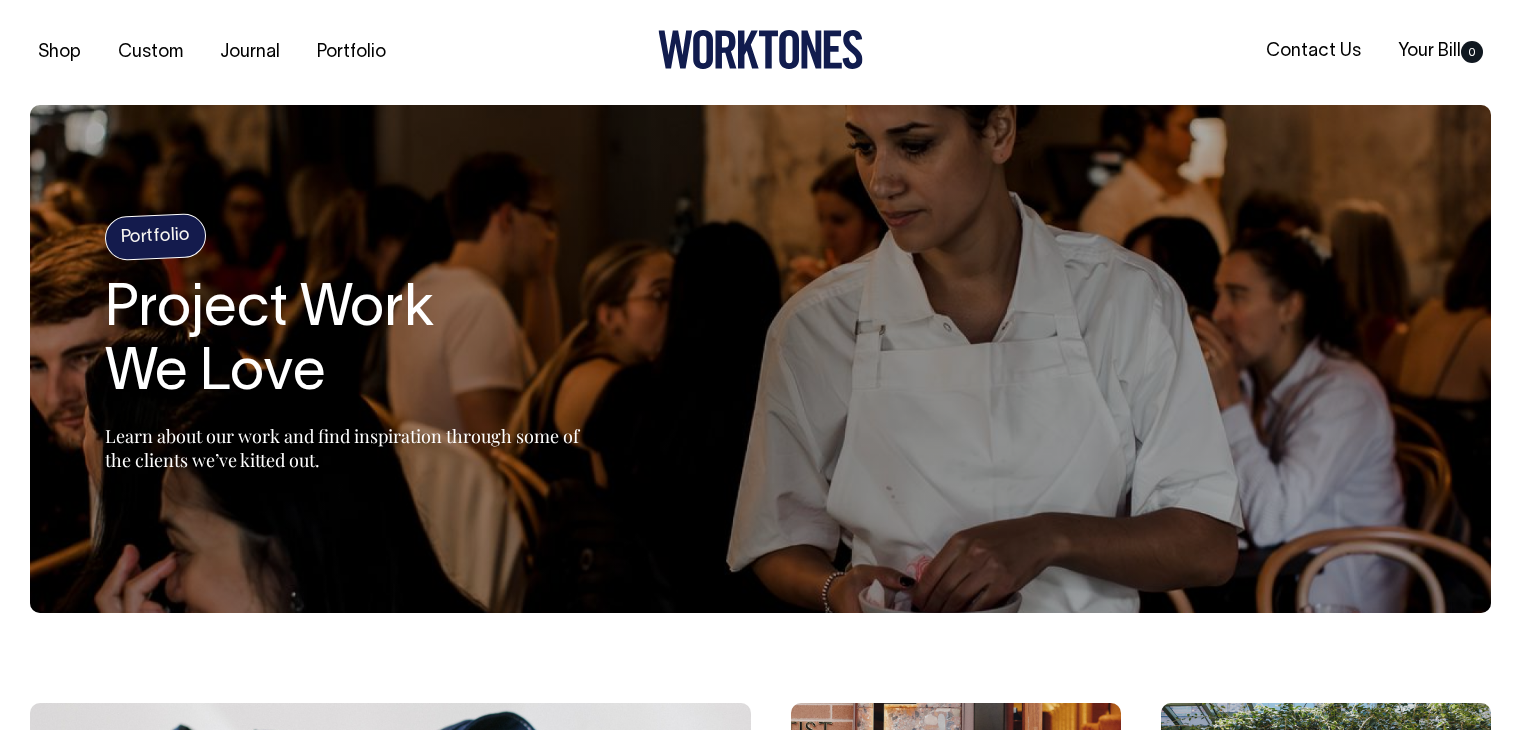 scroll, scrollTop: 0, scrollLeft: 0, axis: both 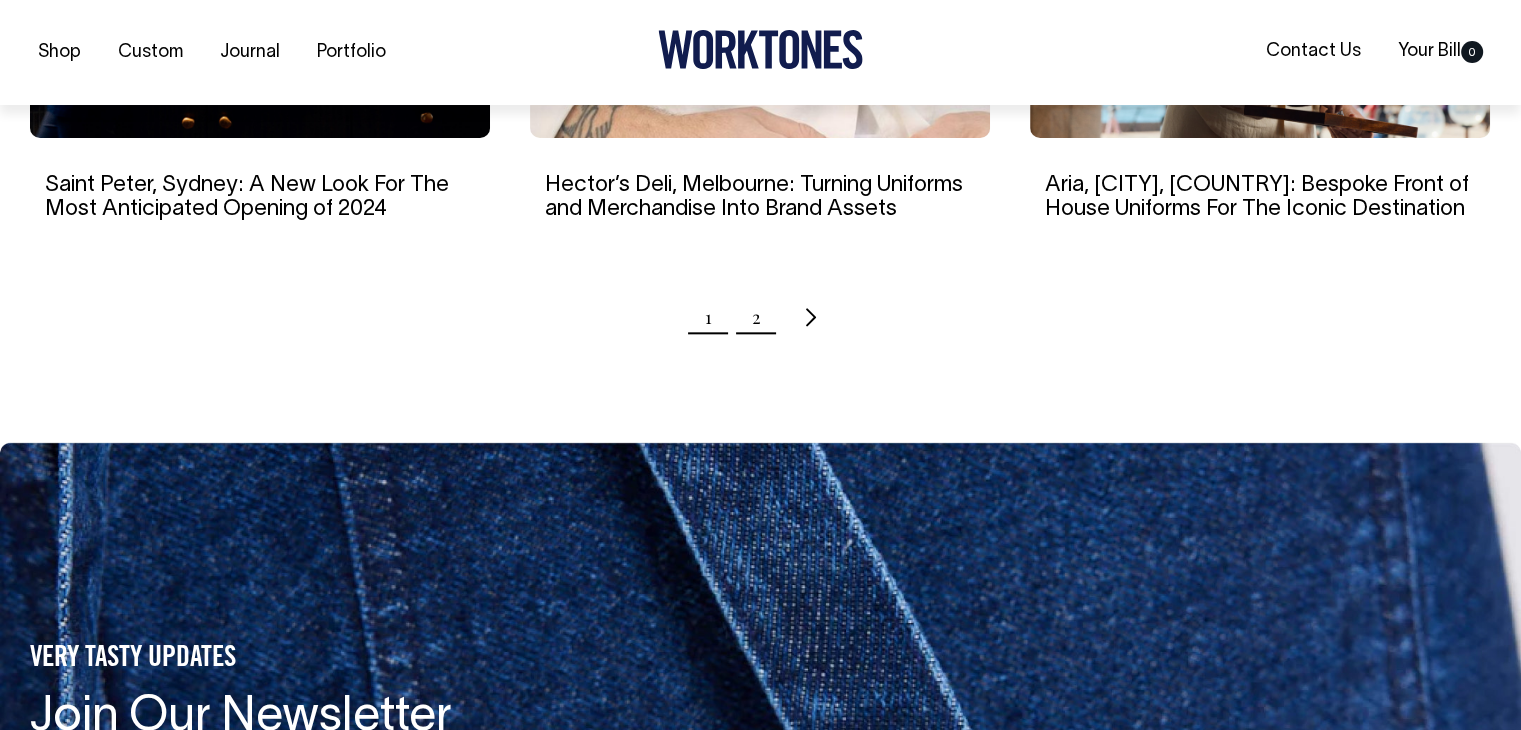 click on "2" at bounding box center (756, 317) 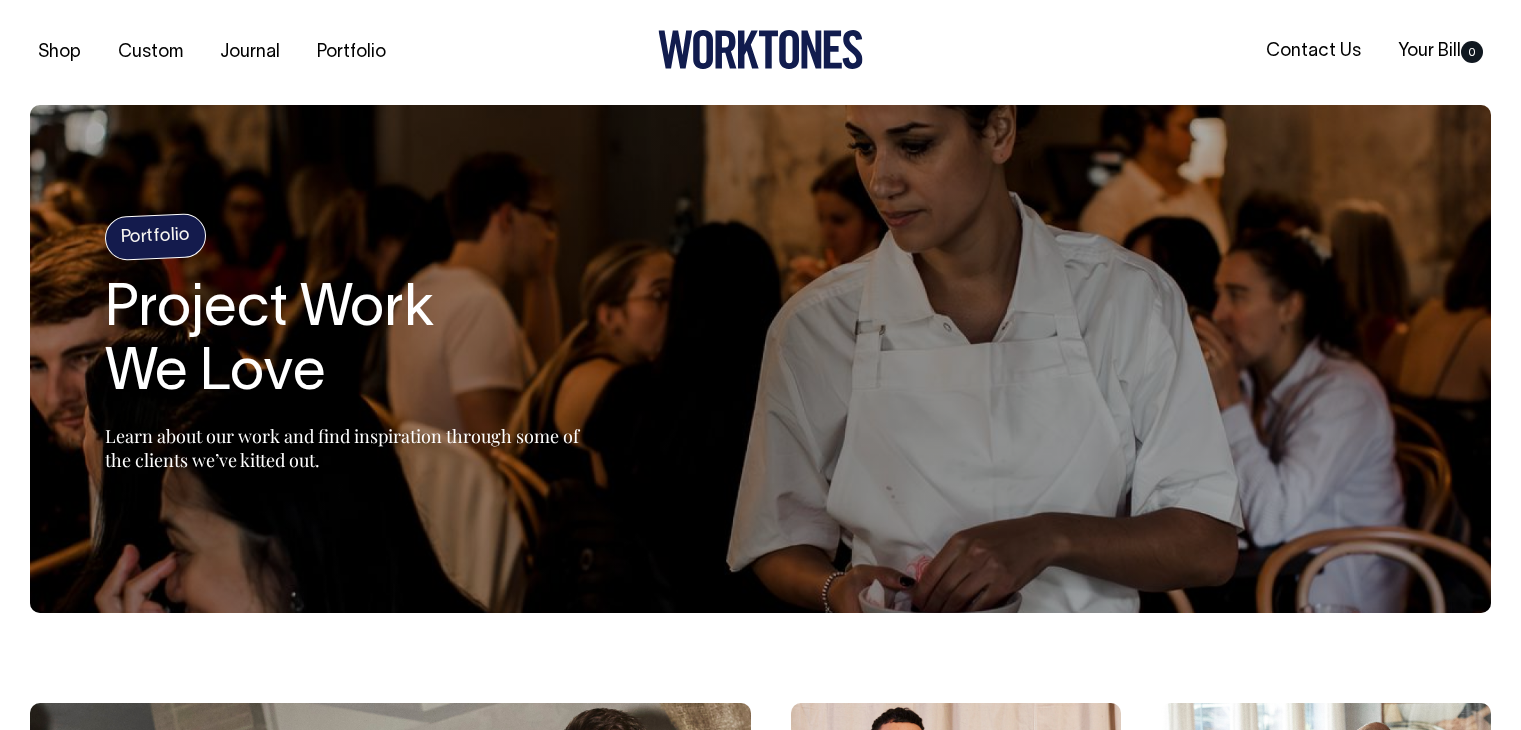 scroll, scrollTop: 0, scrollLeft: 0, axis: both 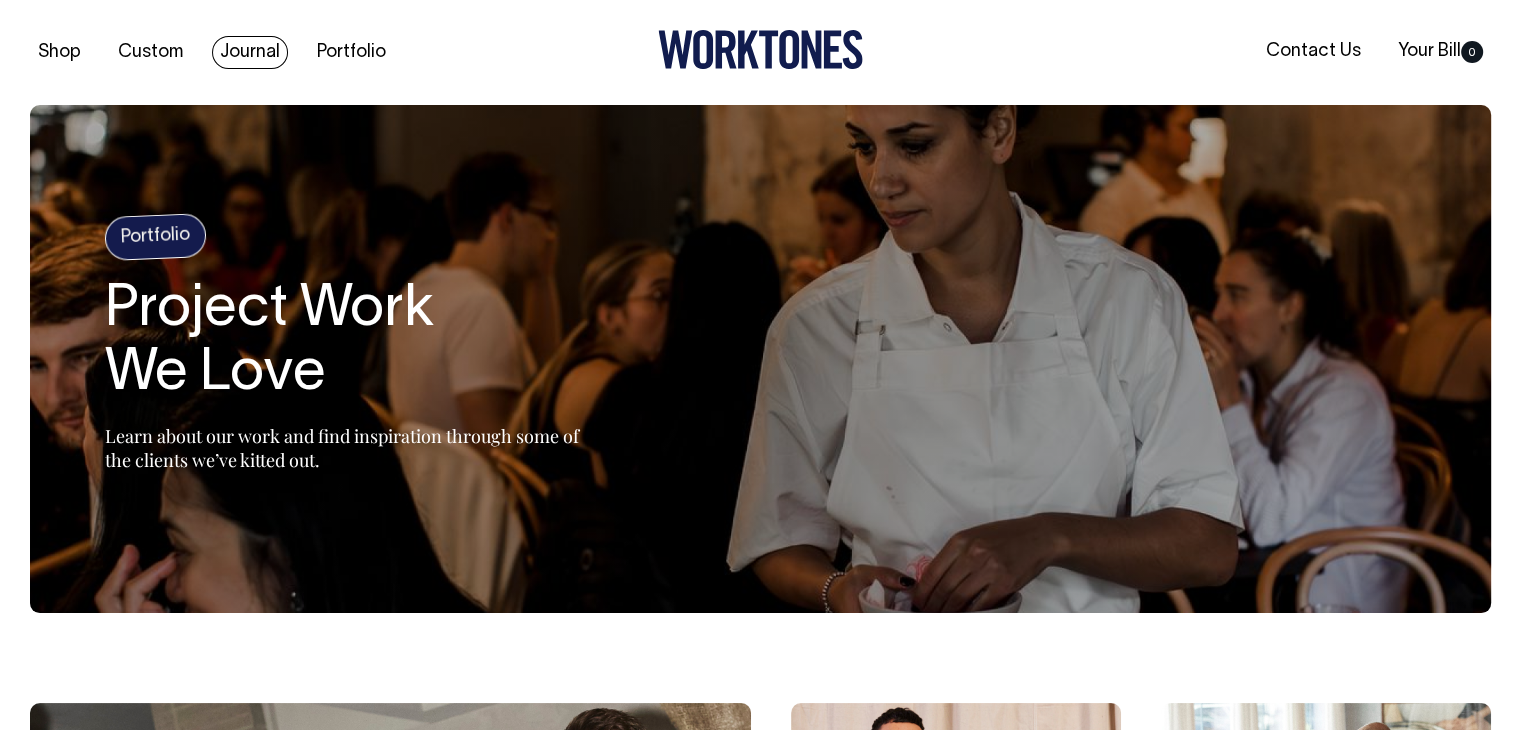 click on "Journal" at bounding box center (250, 52) 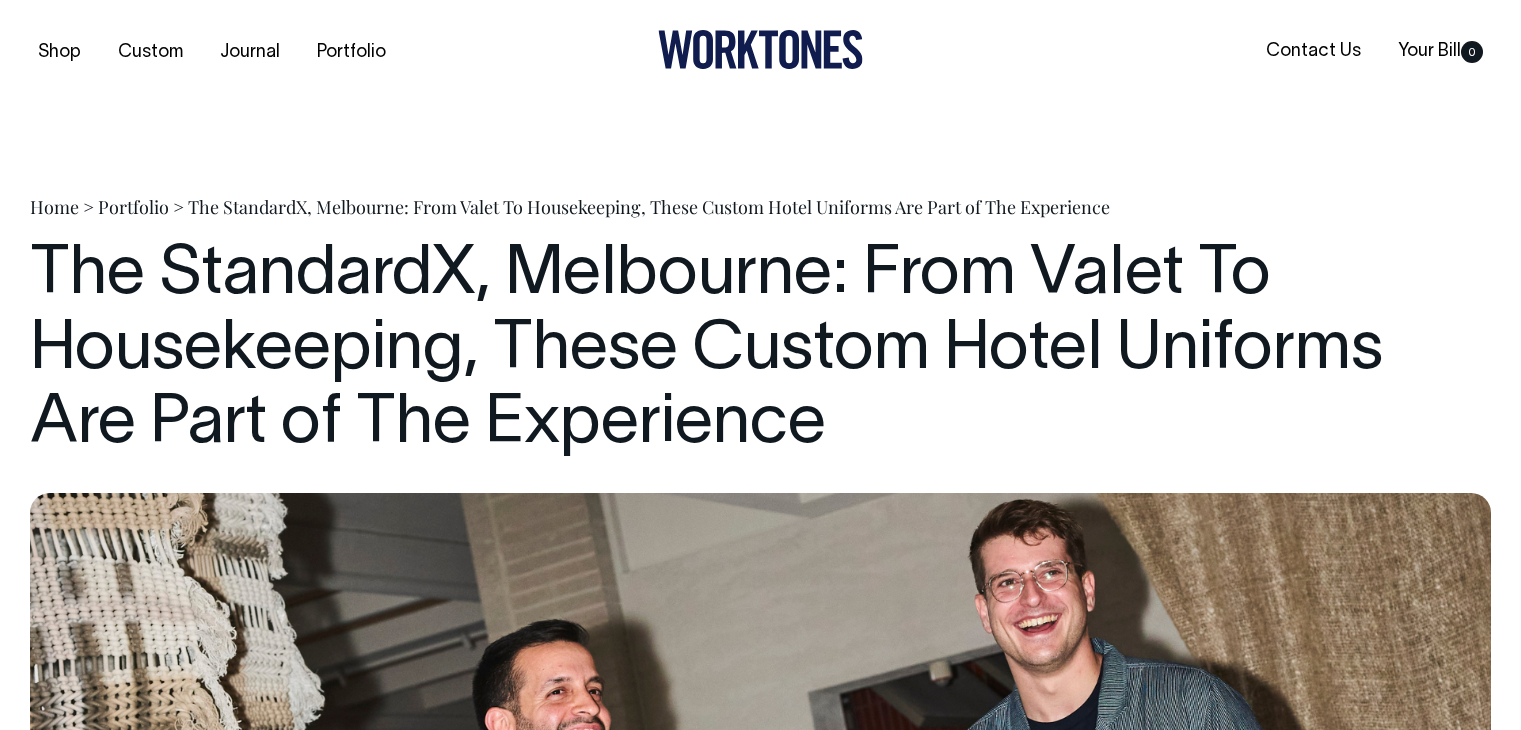 scroll, scrollTop: 0, scrollLeft: 0, axis: both 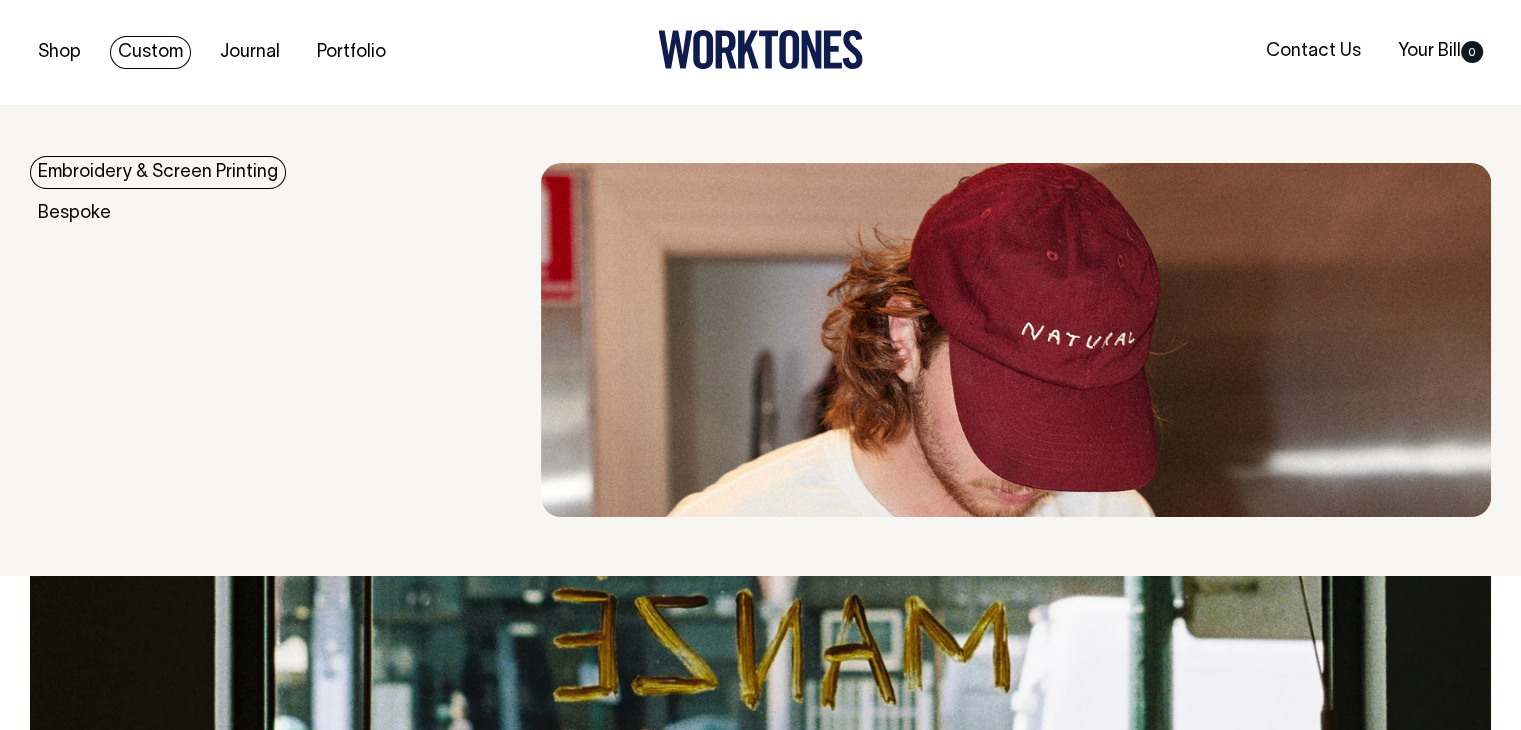 click on "Custom" at bounding box center (150, 52) 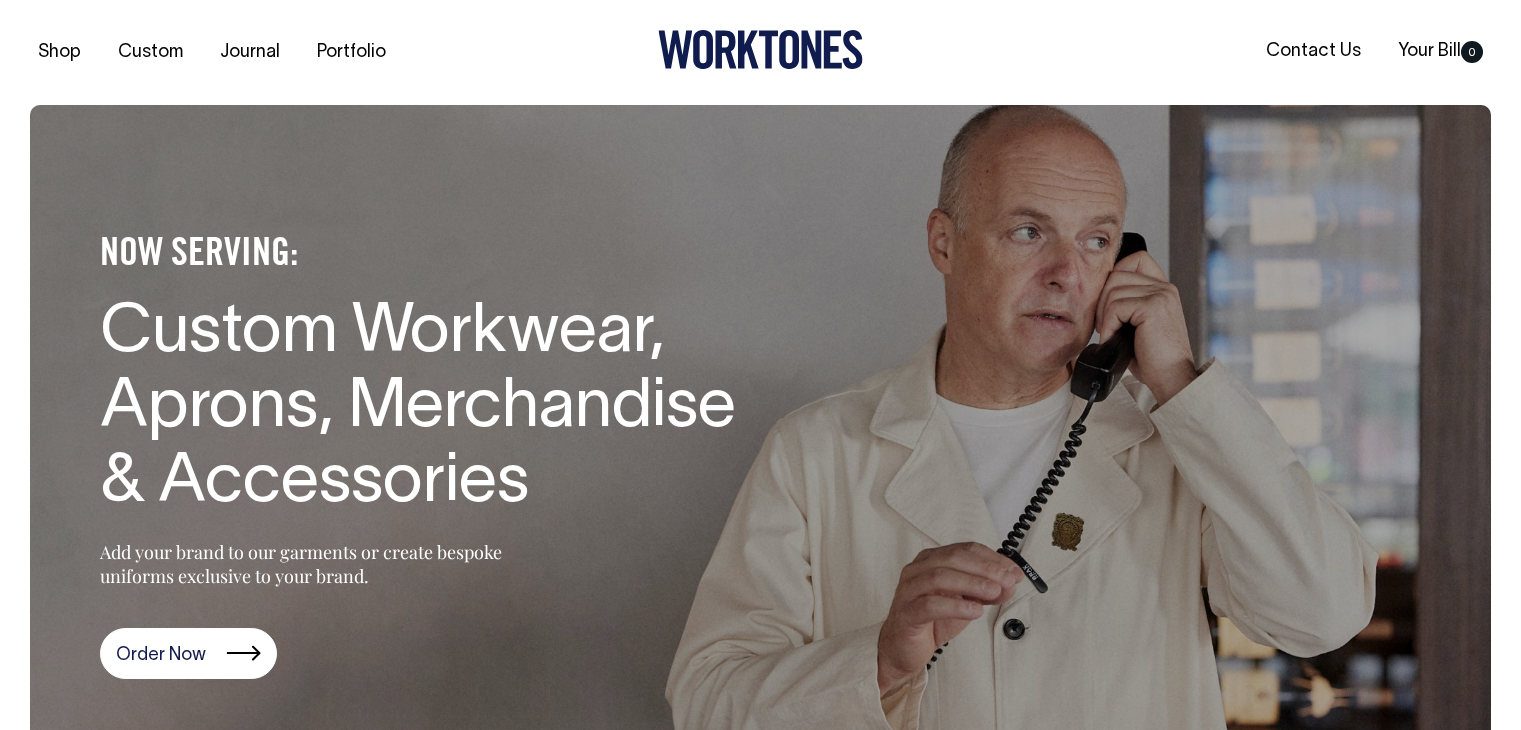 scroll, scrollTop: 0, scrollLeft: 0, axis: both 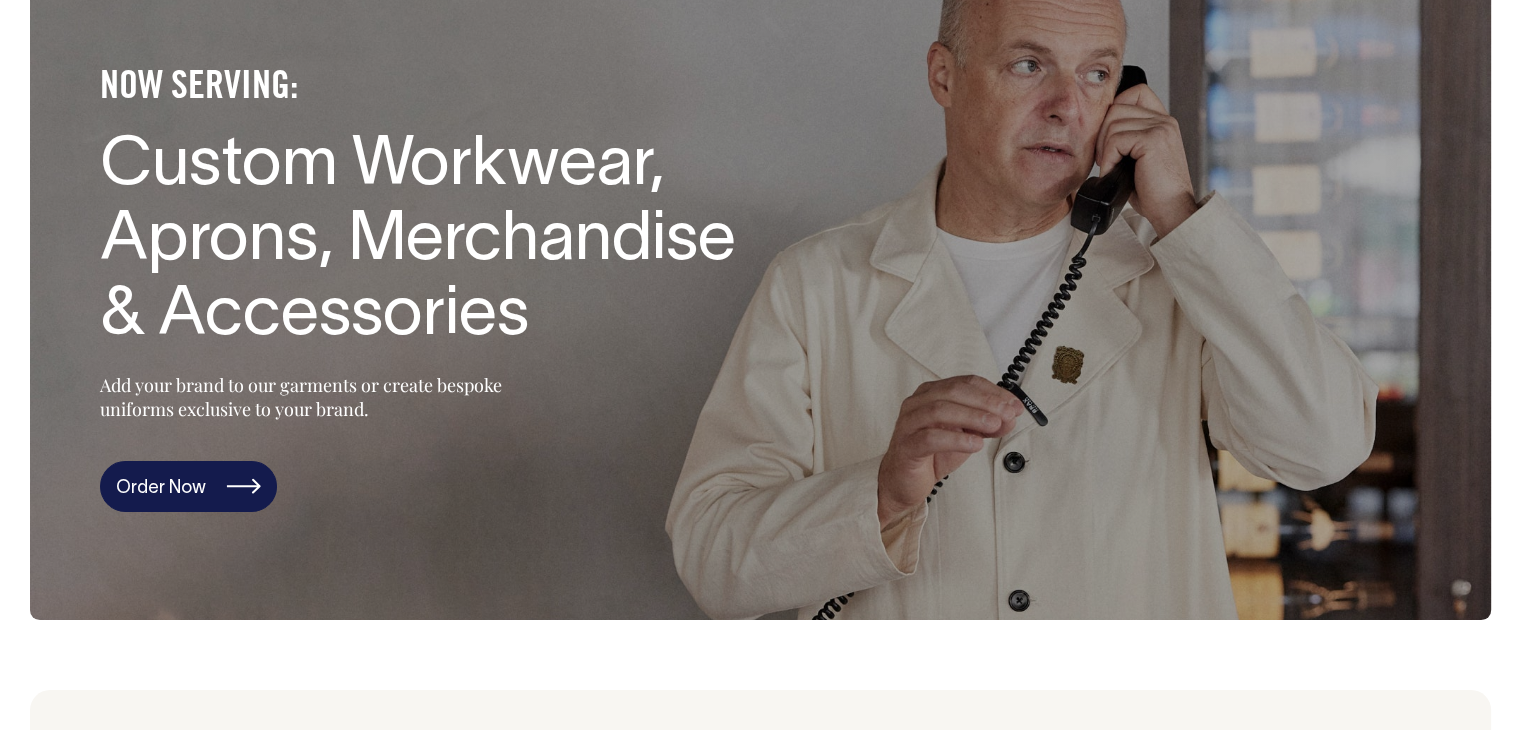 click on "Order Now" at bounding box center (188, 487) 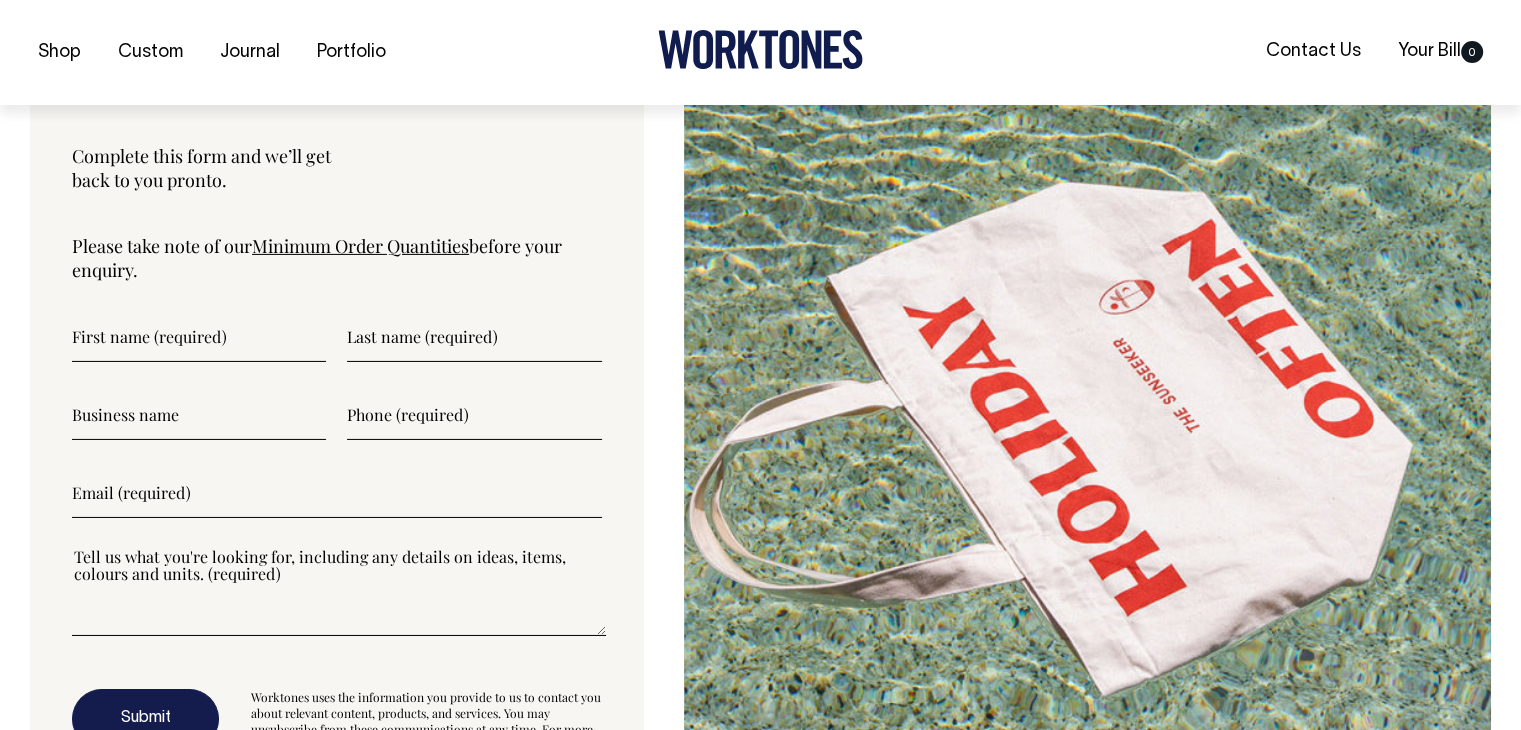 scroll, scrollTop: 6580, scrollLeft: 0, axis: vertical 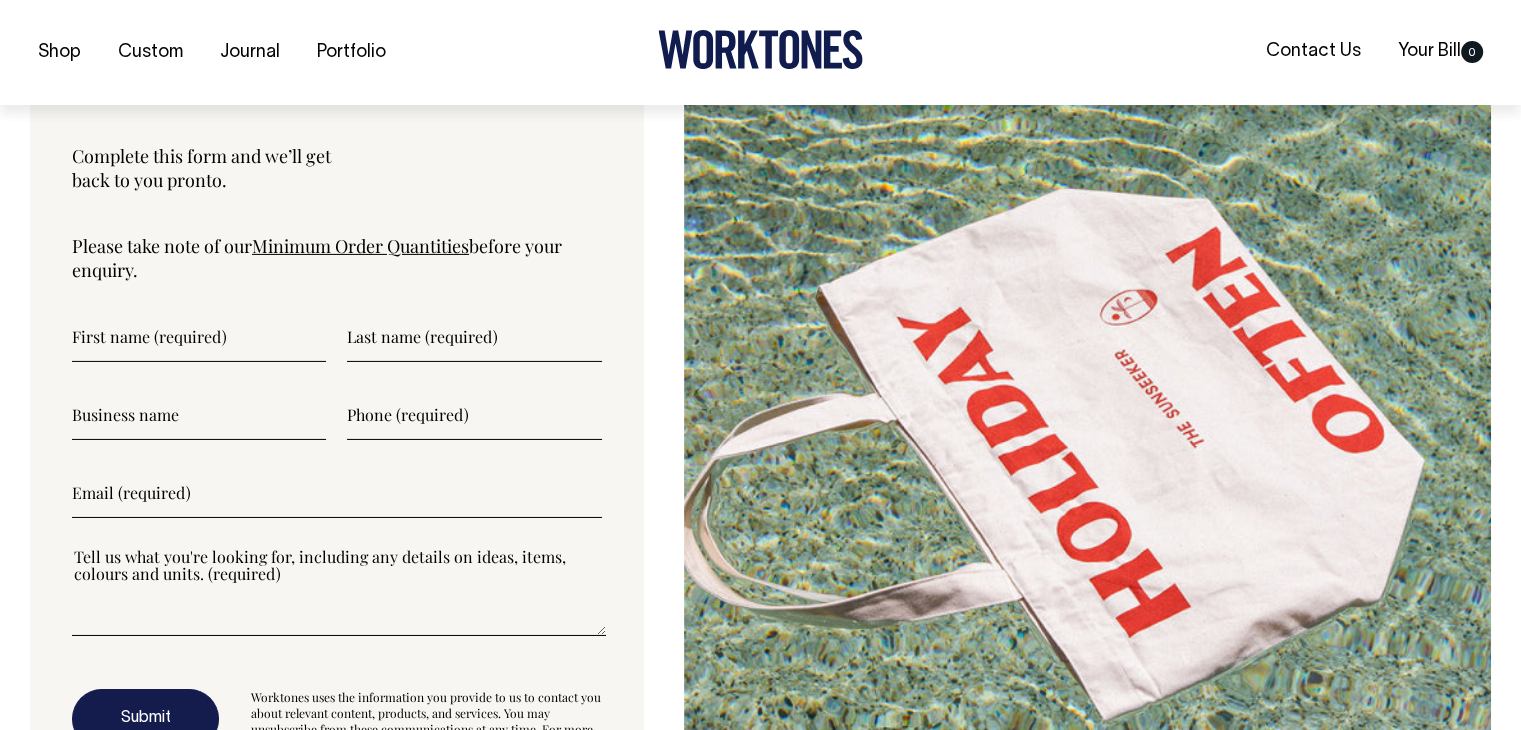 click at bounding box center (199, 337) 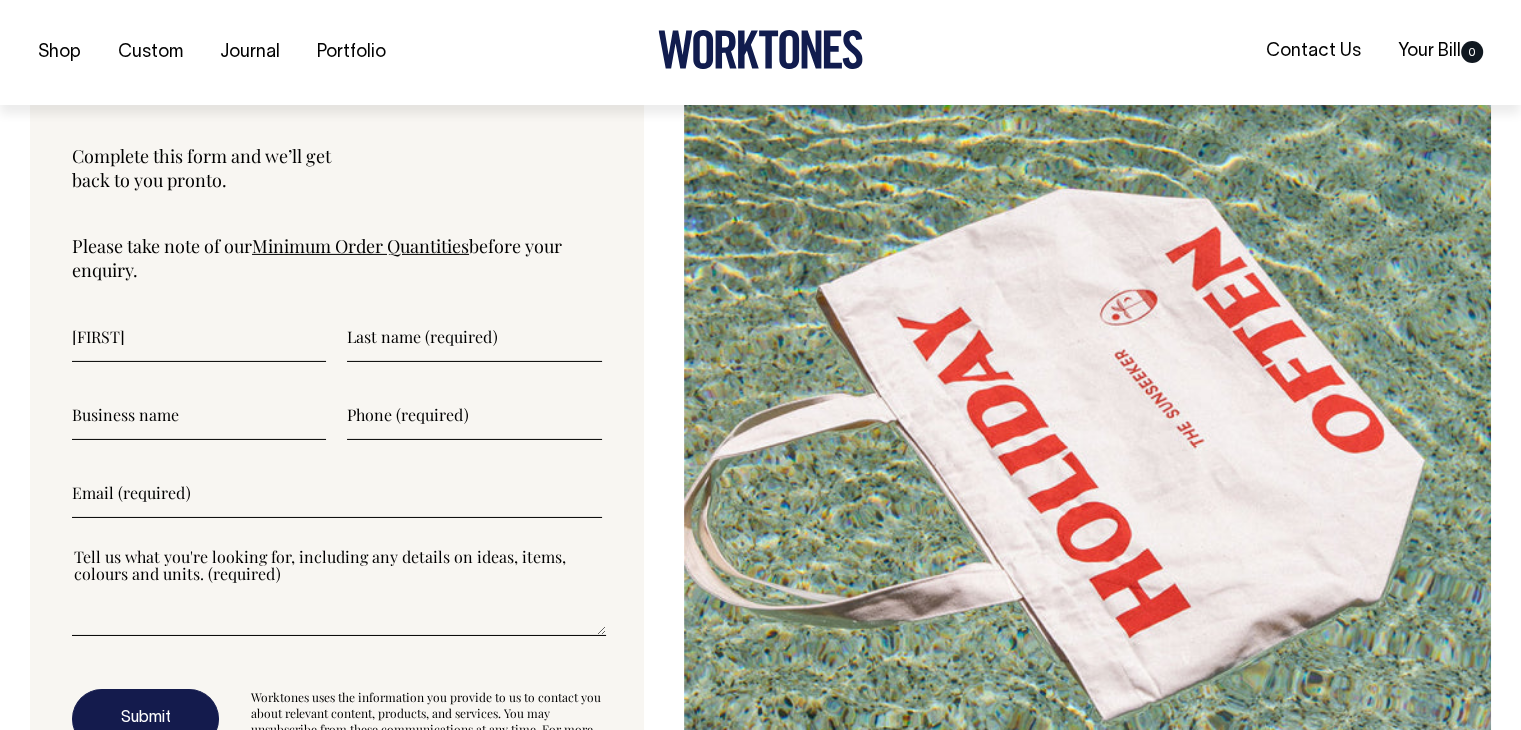 type on "Betteridge" 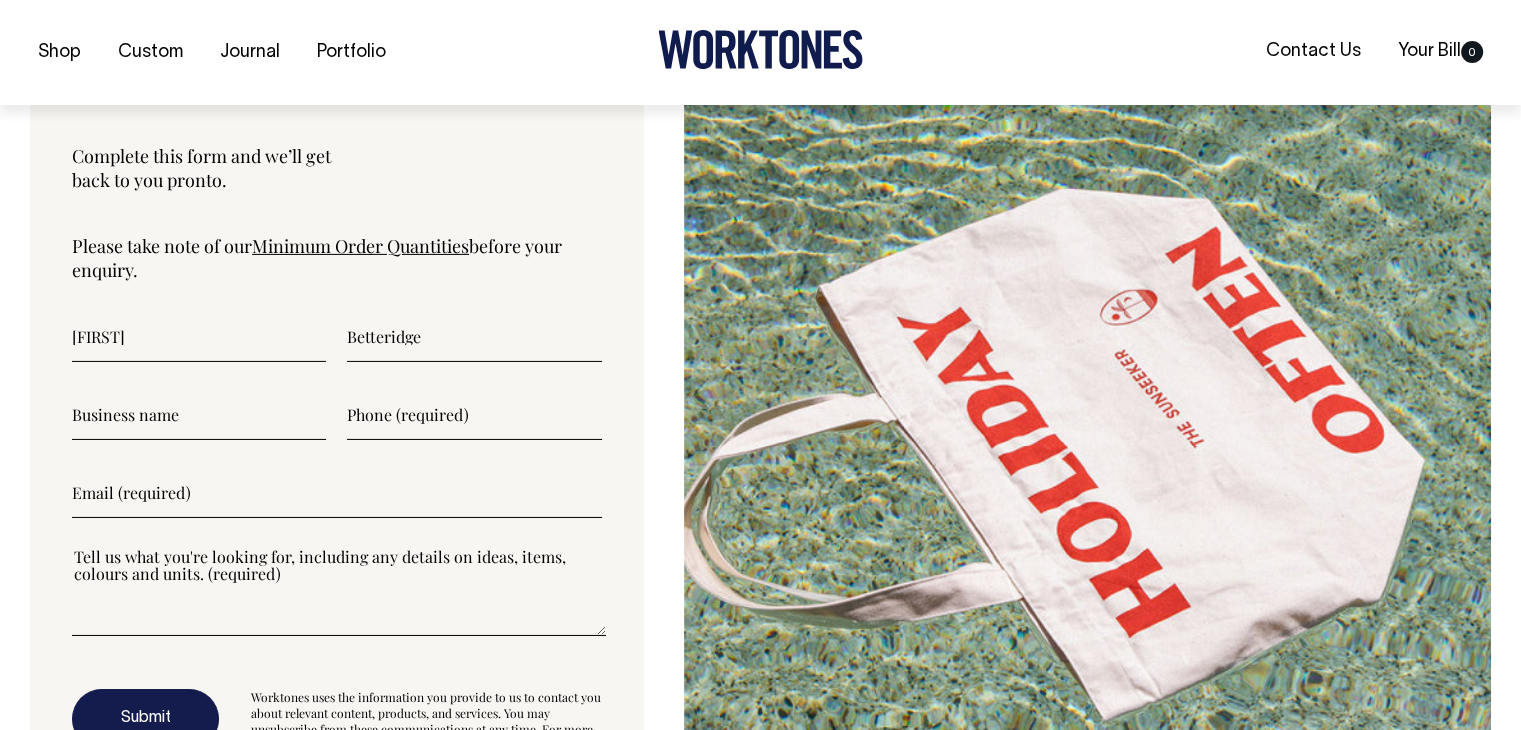 type on "[EMAIL]" 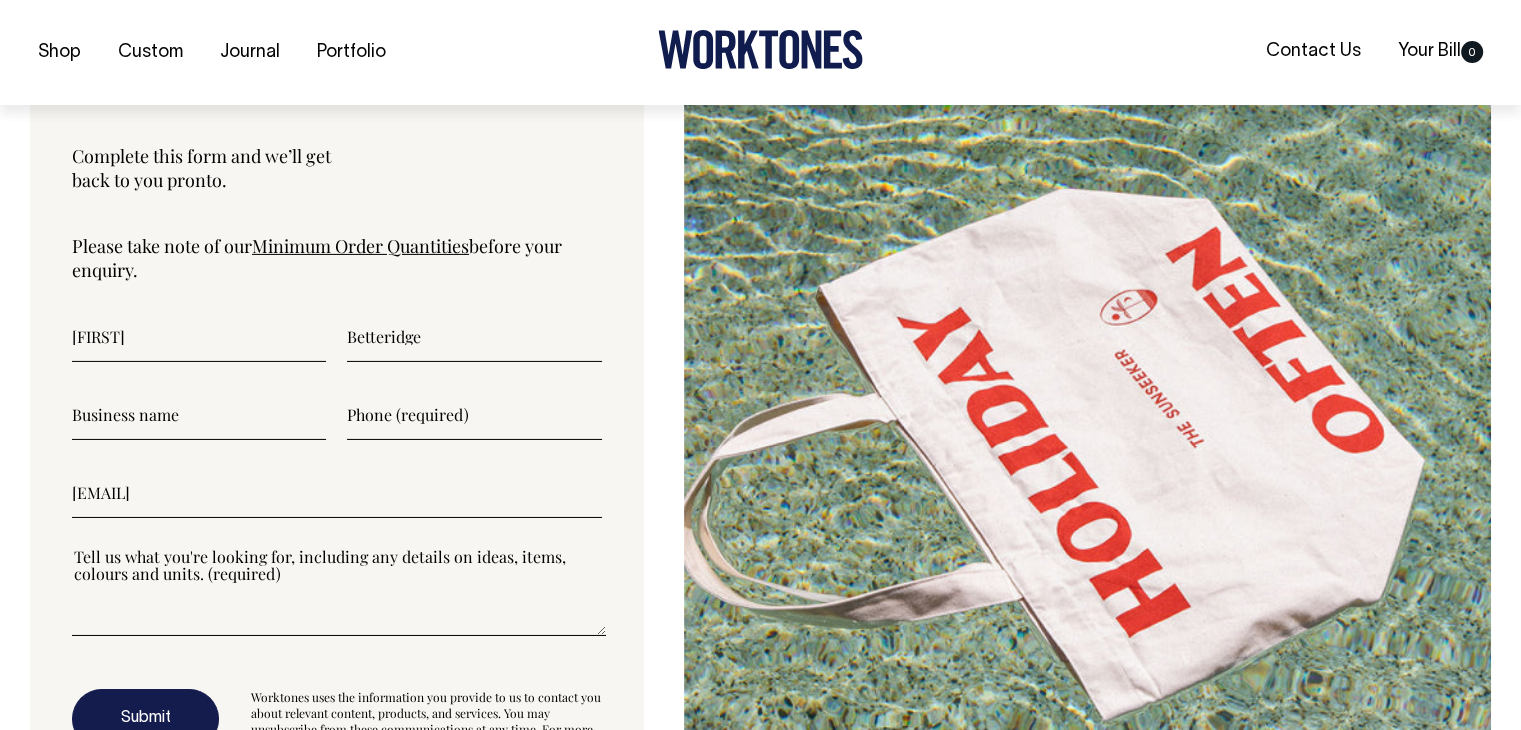 click at bounding box center (199, 415) 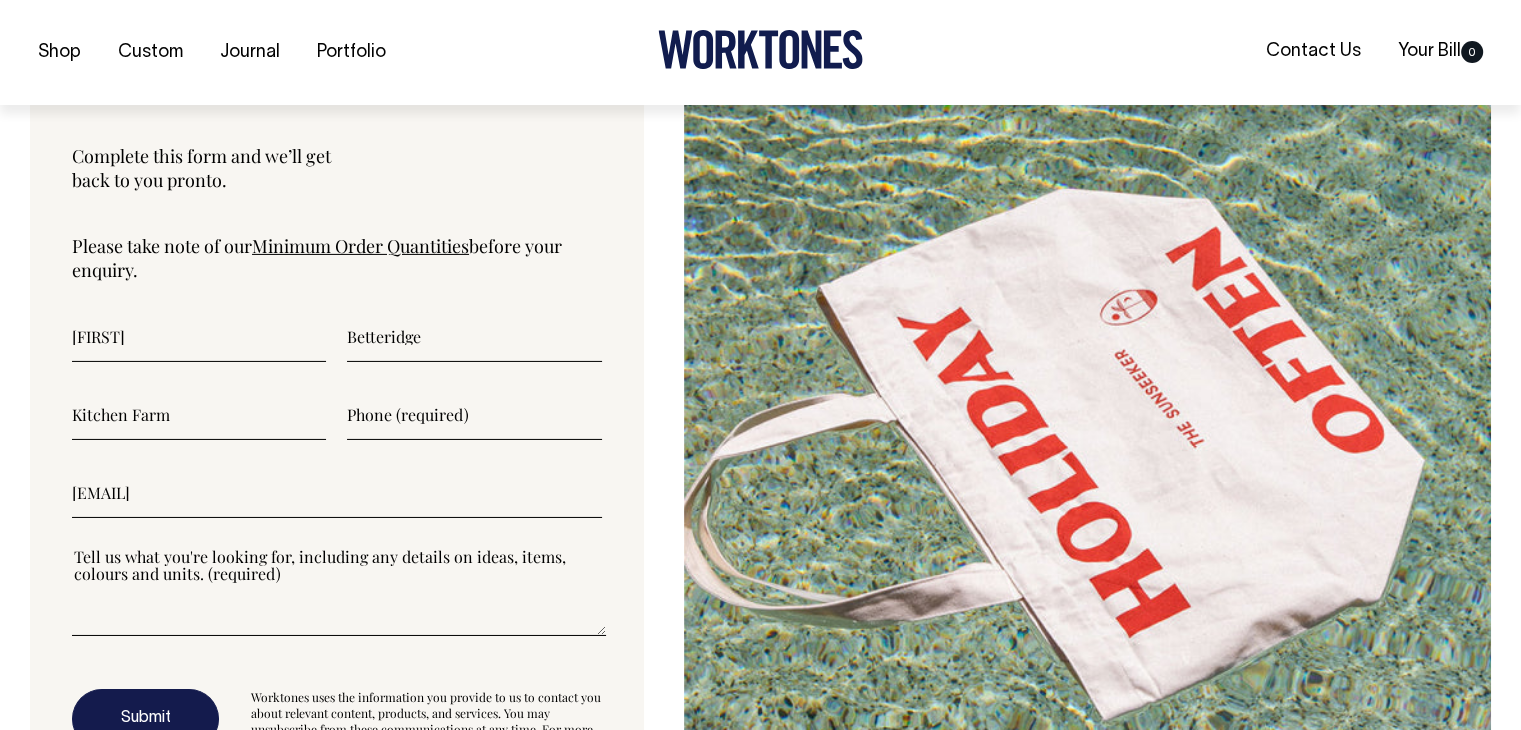 type on "Kitchen Farm" 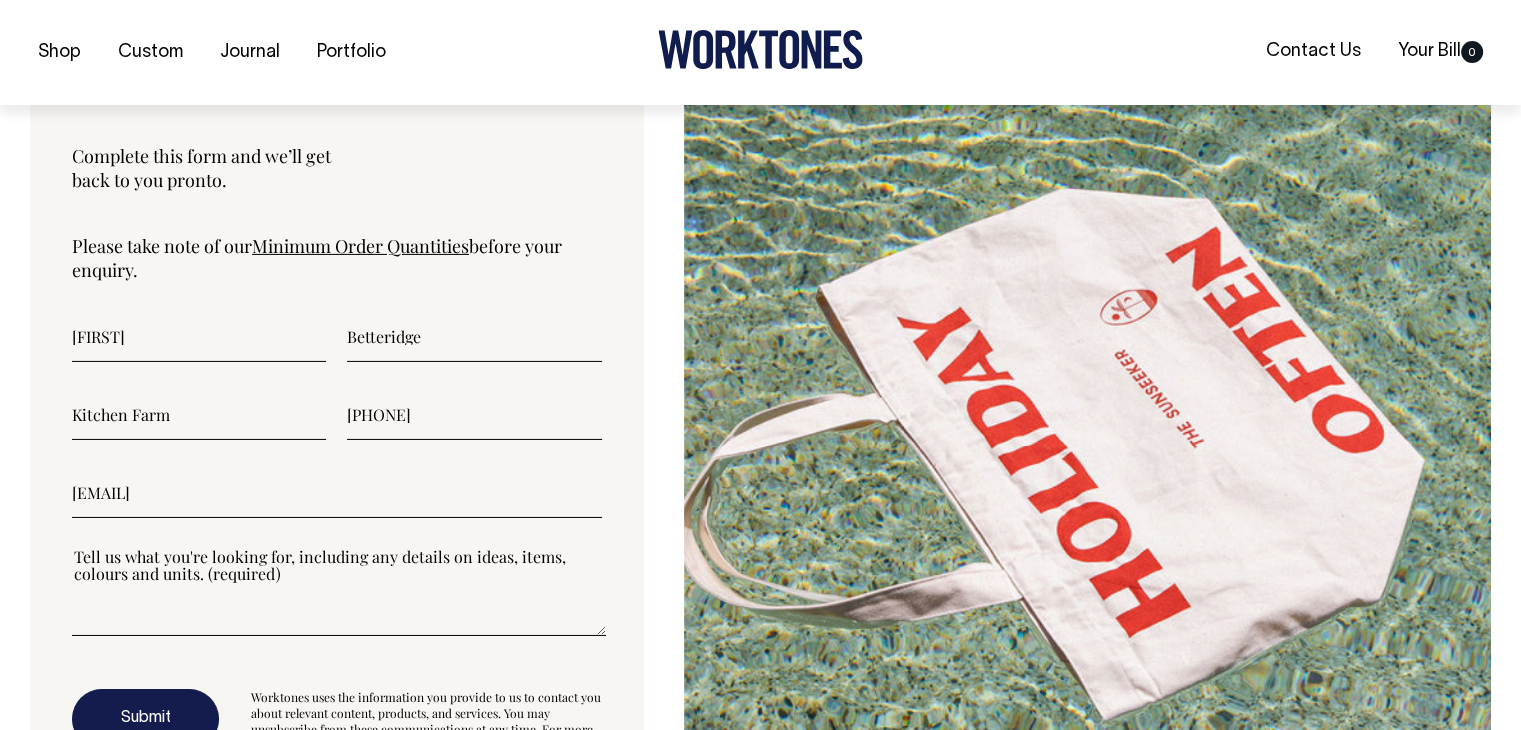 type on "[PHONE]" 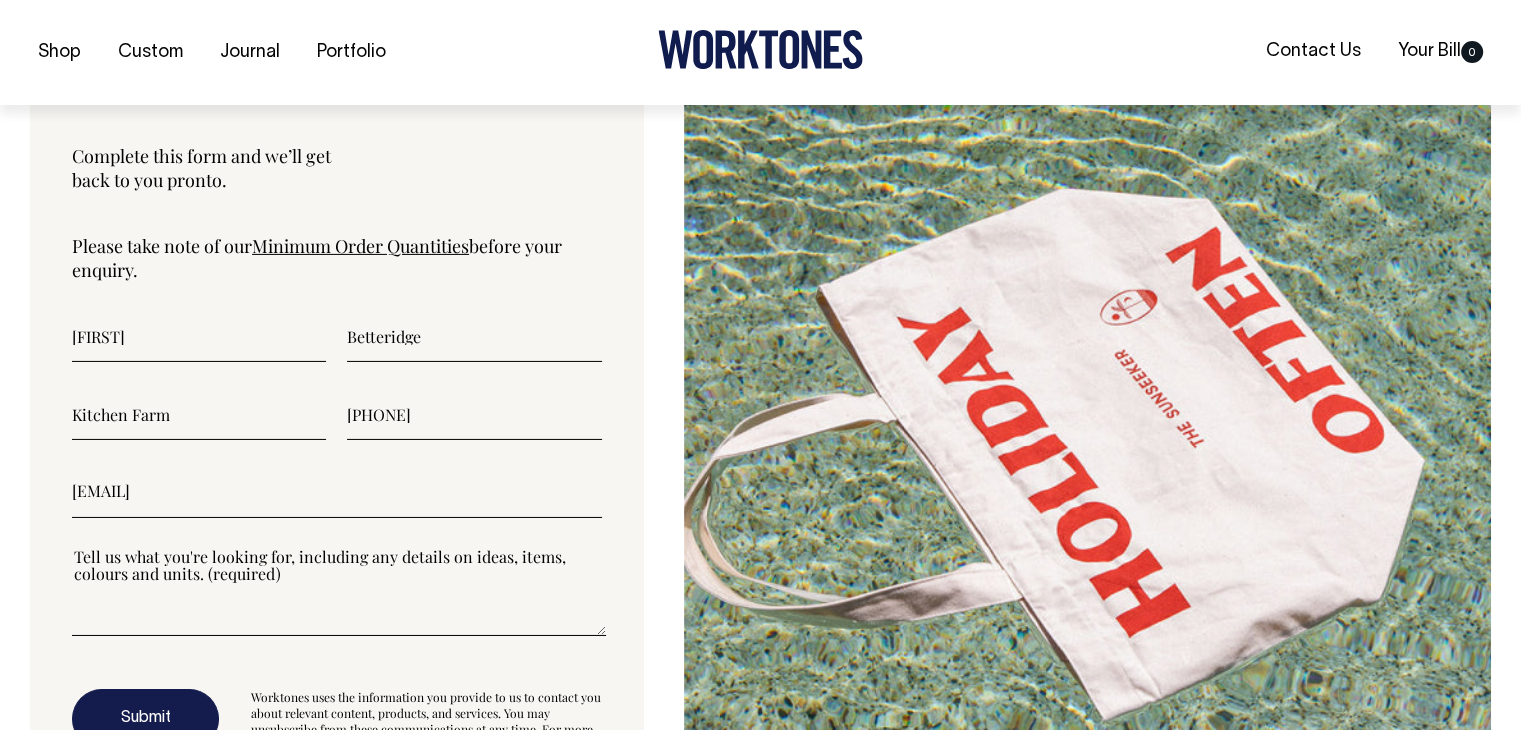 drag, startPoint x: 310, startPoint y: 497, endPoint x: 100, endPoint y: 505, distance: 210.15233 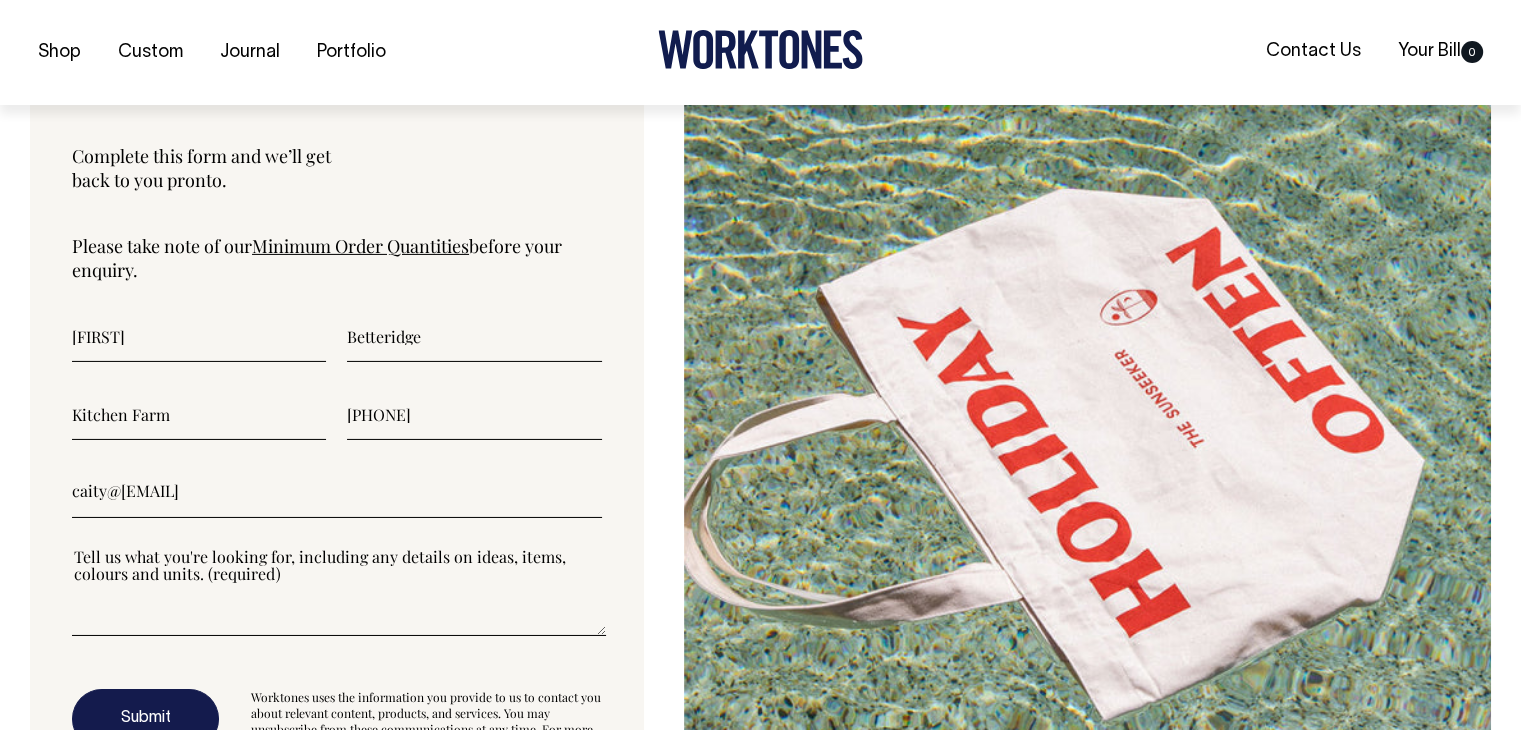 type on "caity@[EMAIL]" 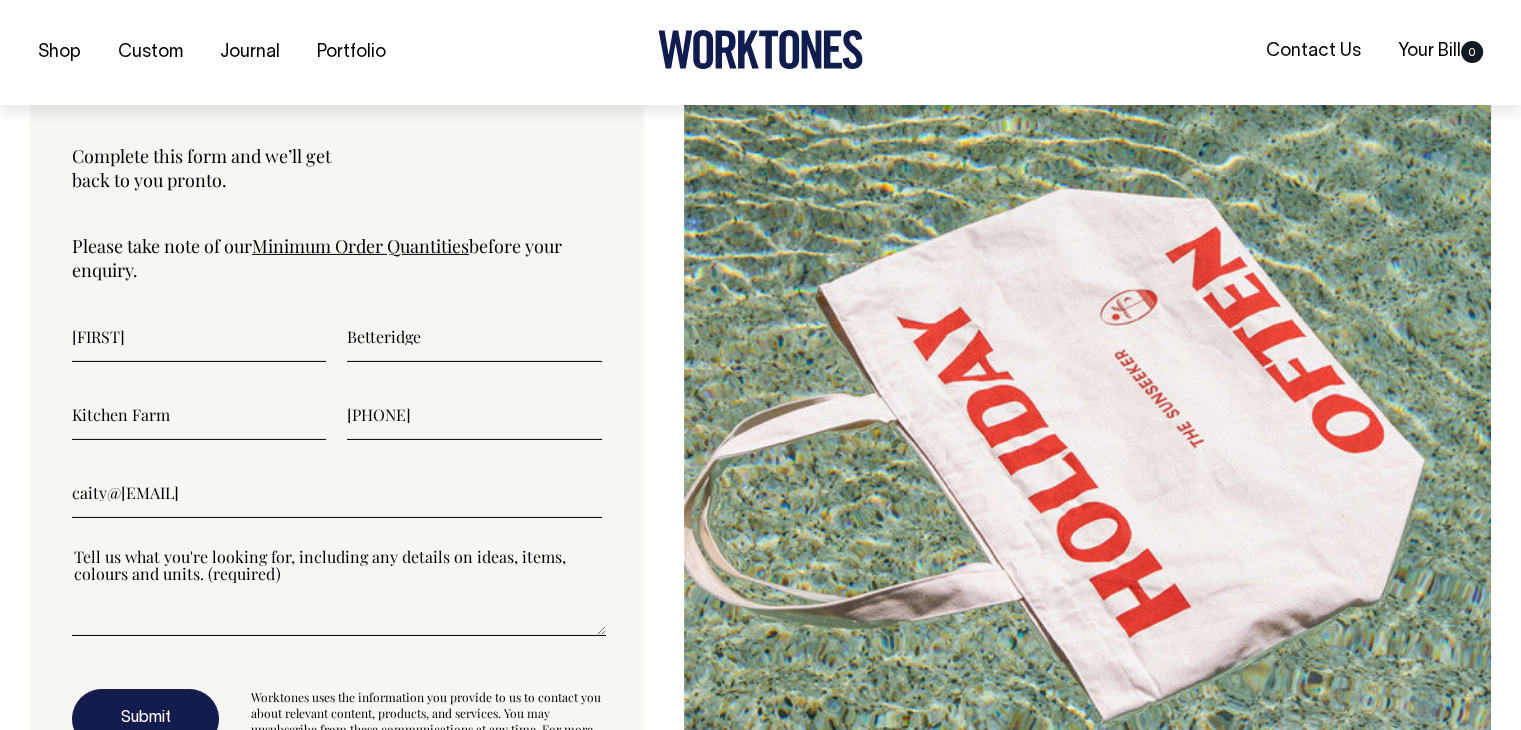 click at bounding box center [339, 591] 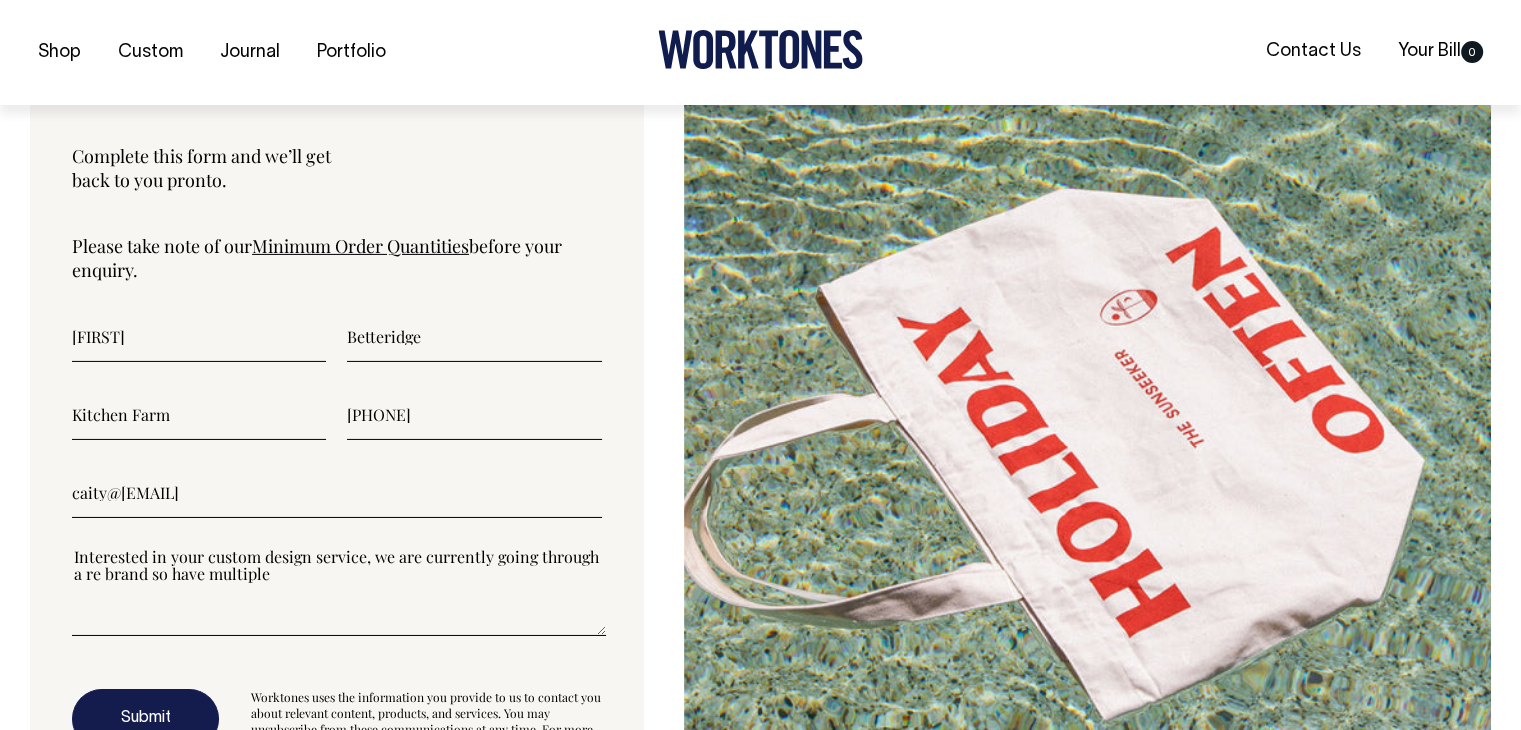 click on "Interested in your custom design service, we are currently going through a re brand so have multiple" at bounding box center (339, 591) 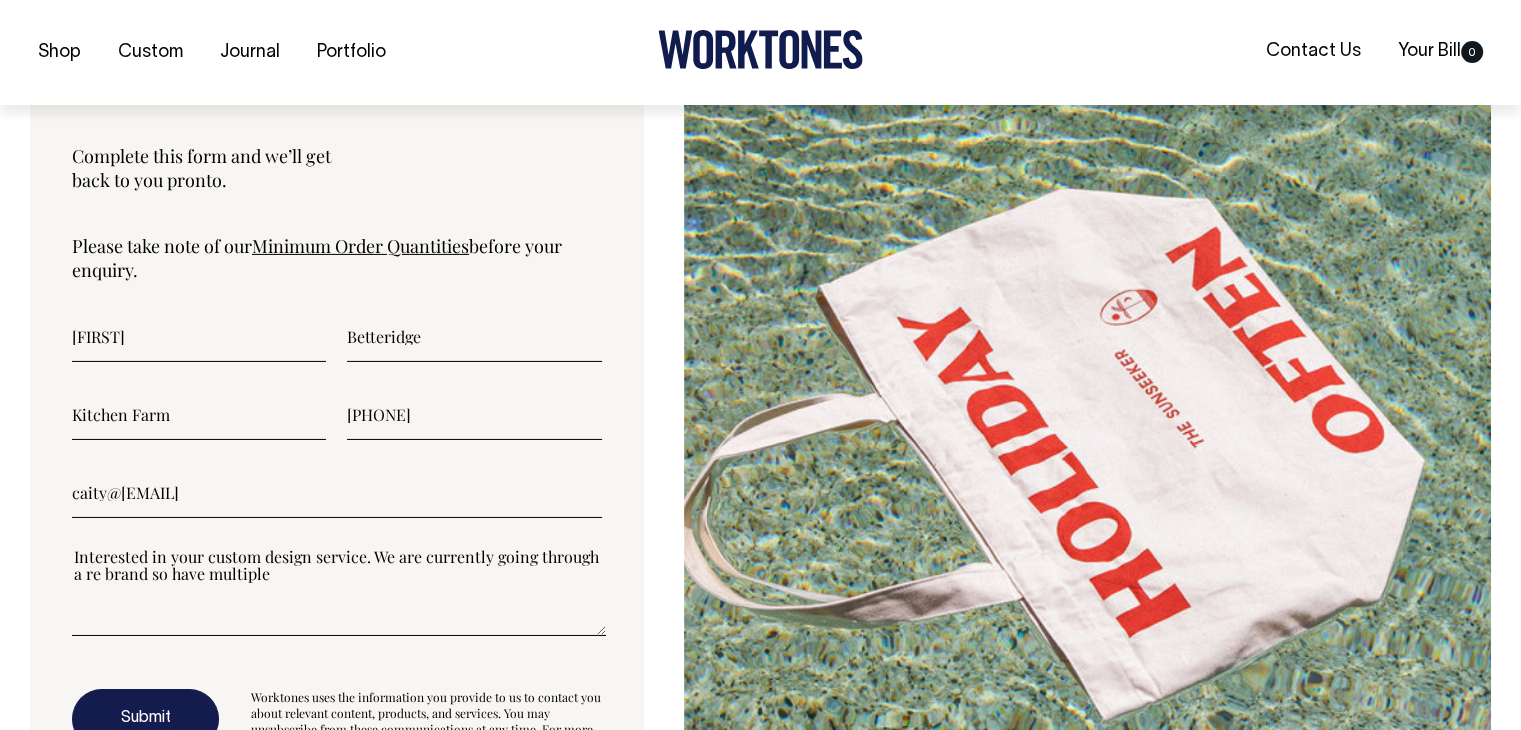 click on "Interested in your custom design service. We are currently going through a re brand so have multiple" at bounding box center (339, 591) 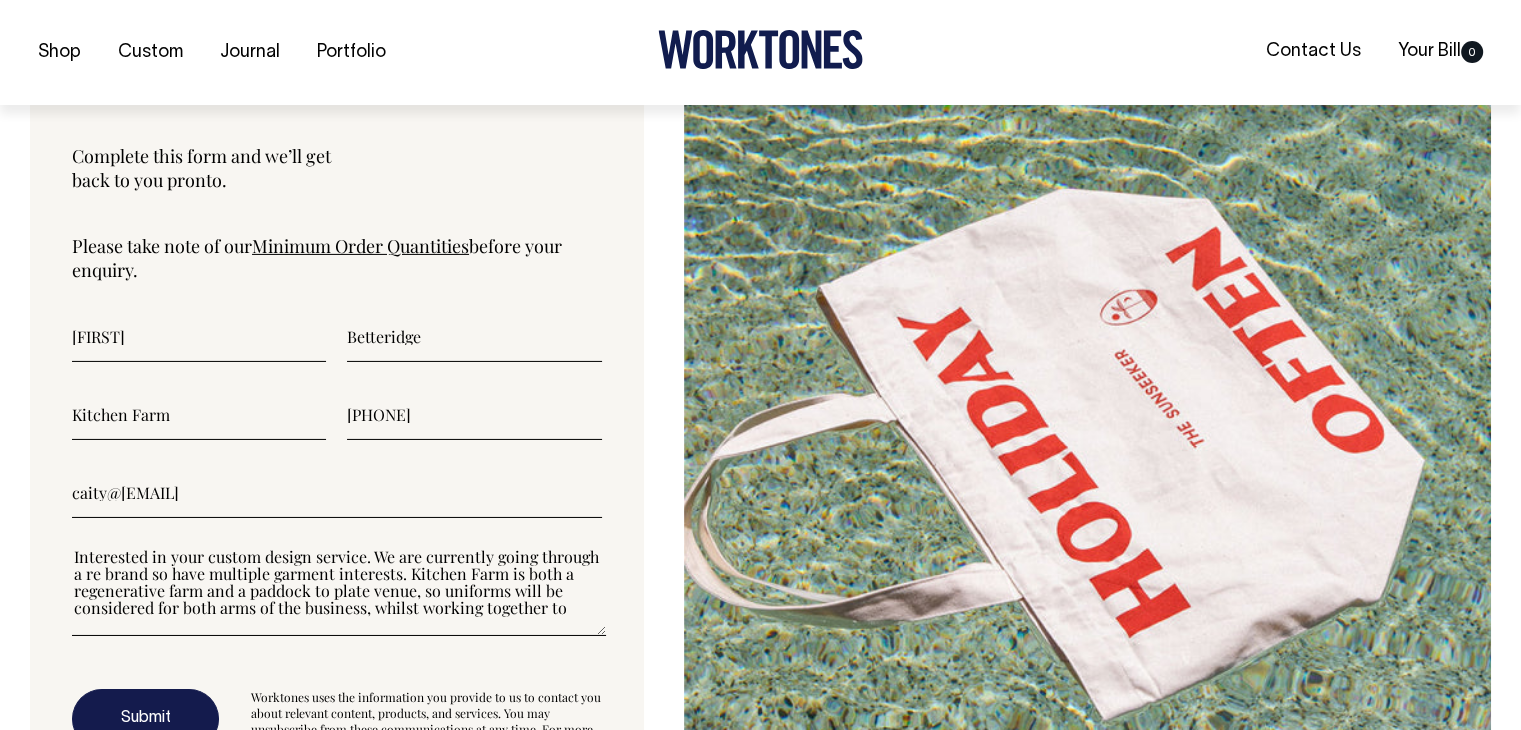 click on "Interested in your custom design service. We are currently going through a re brand so have multiple garment interests. Kitchen Farm is both a regenerative farm and a paddock to plate venue, so uniforms will be considered for both arms of the business, whilst working together to" at bounding box center (339, 591) 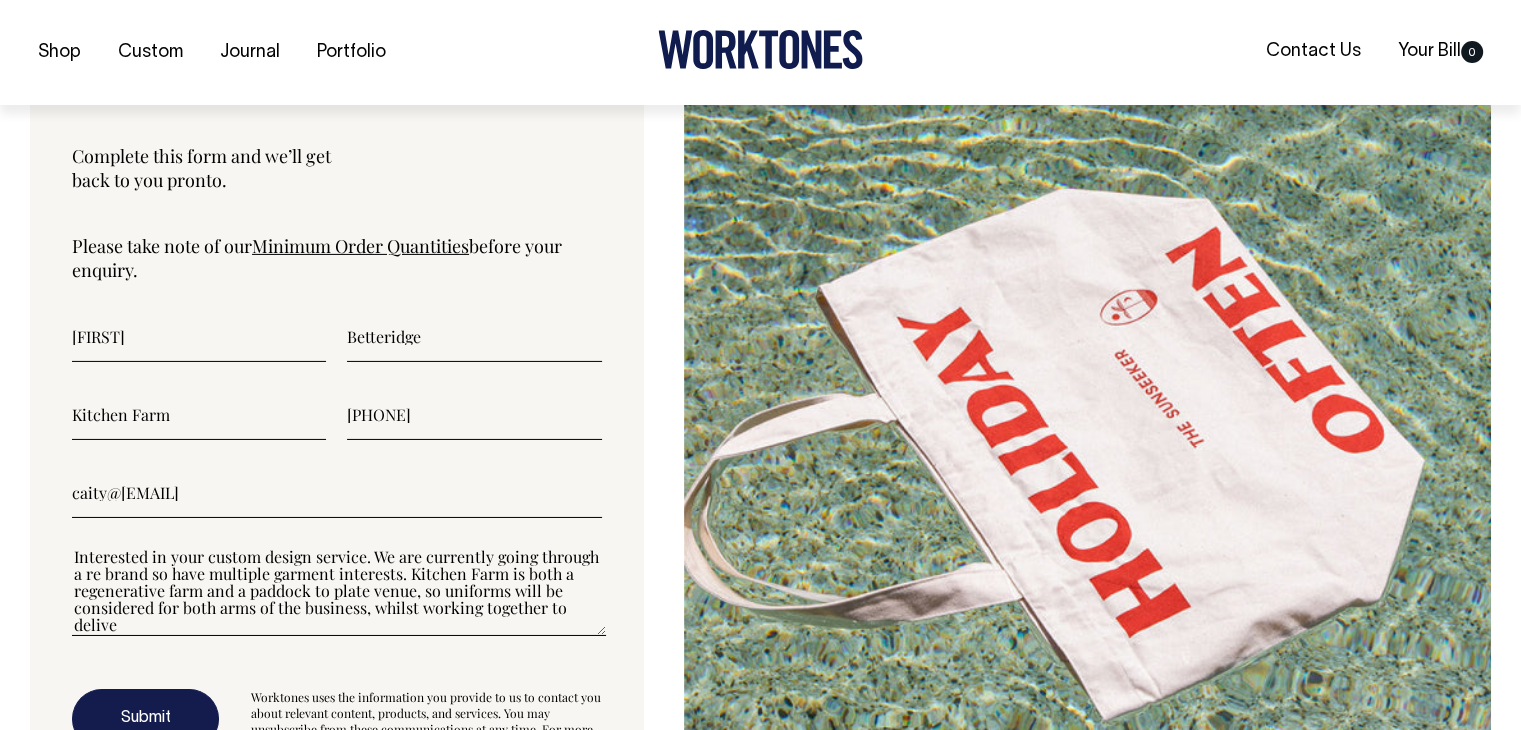 scroll, scrollTop: 0, scrollLeft: 0, axis: both 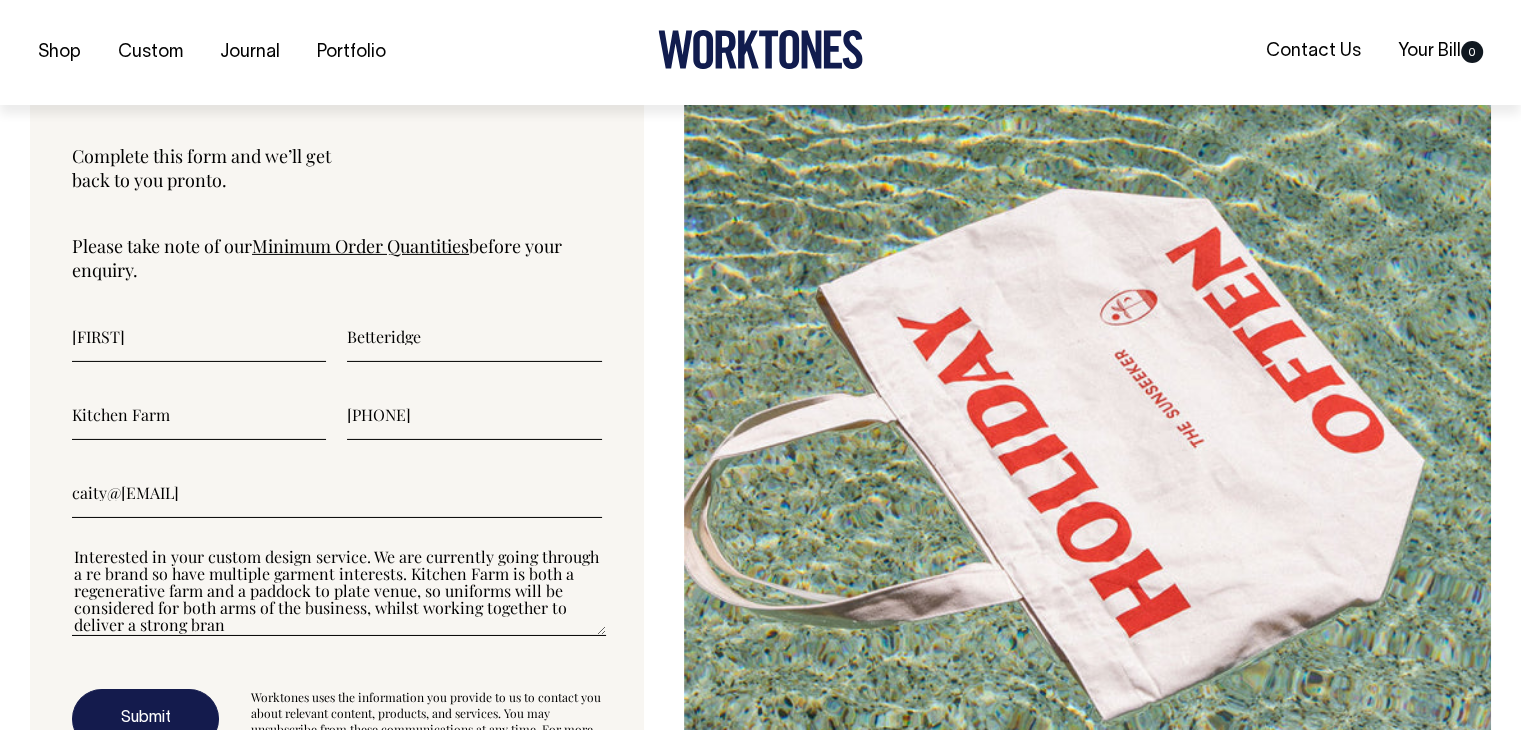 click on "Interested in your custom design service. We are currently going through a re brand so have multiple garment interests. Kitchen Farm is both a regenerative farm and a paddock to plate venue, so uniforms will be considered for both arms of the business, whilst working together to deliver a strong bran" at bounding box center (339, 591) 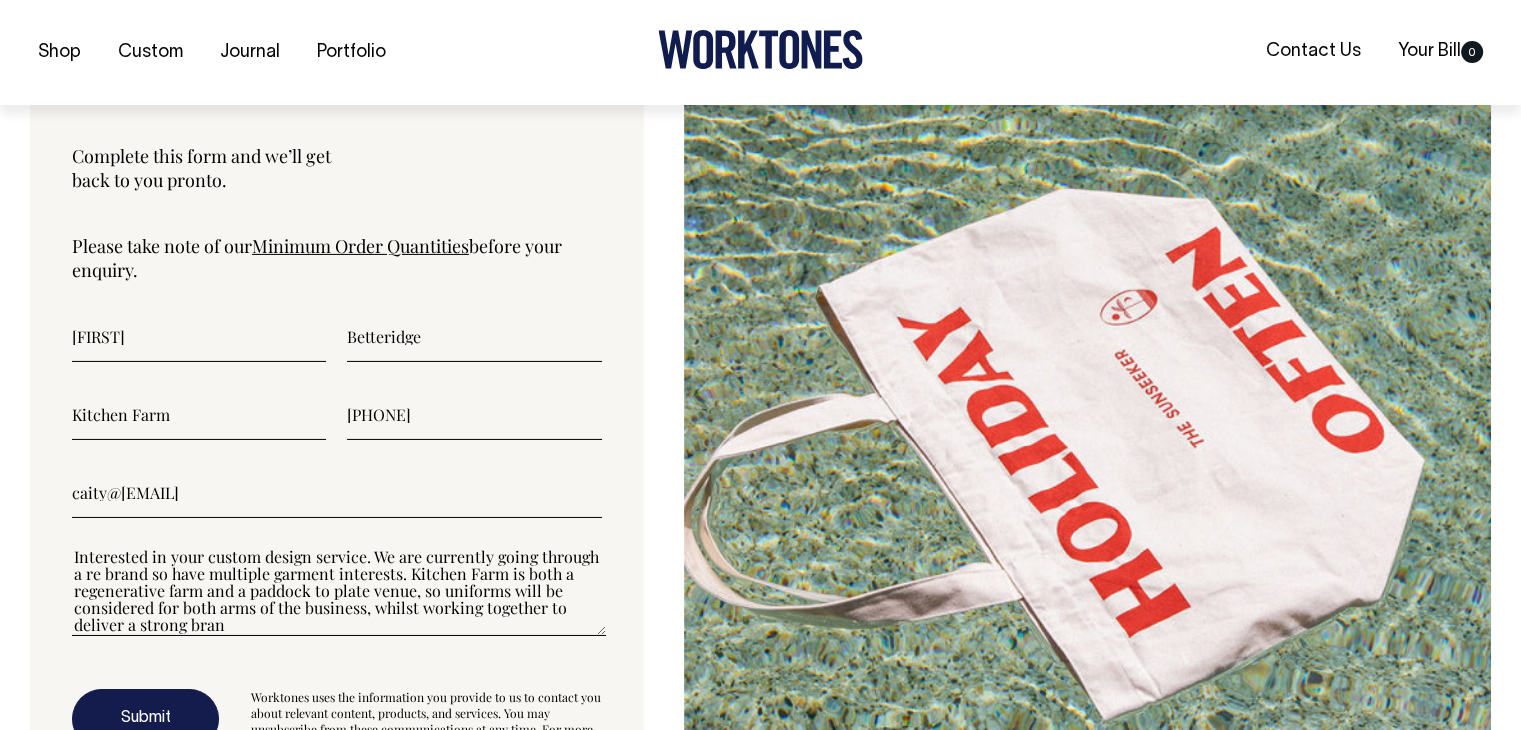 drag, startPoint x: 228, startPoint y: 624, endPoint x: 443, endPoint y: 607, distance: 215.67105 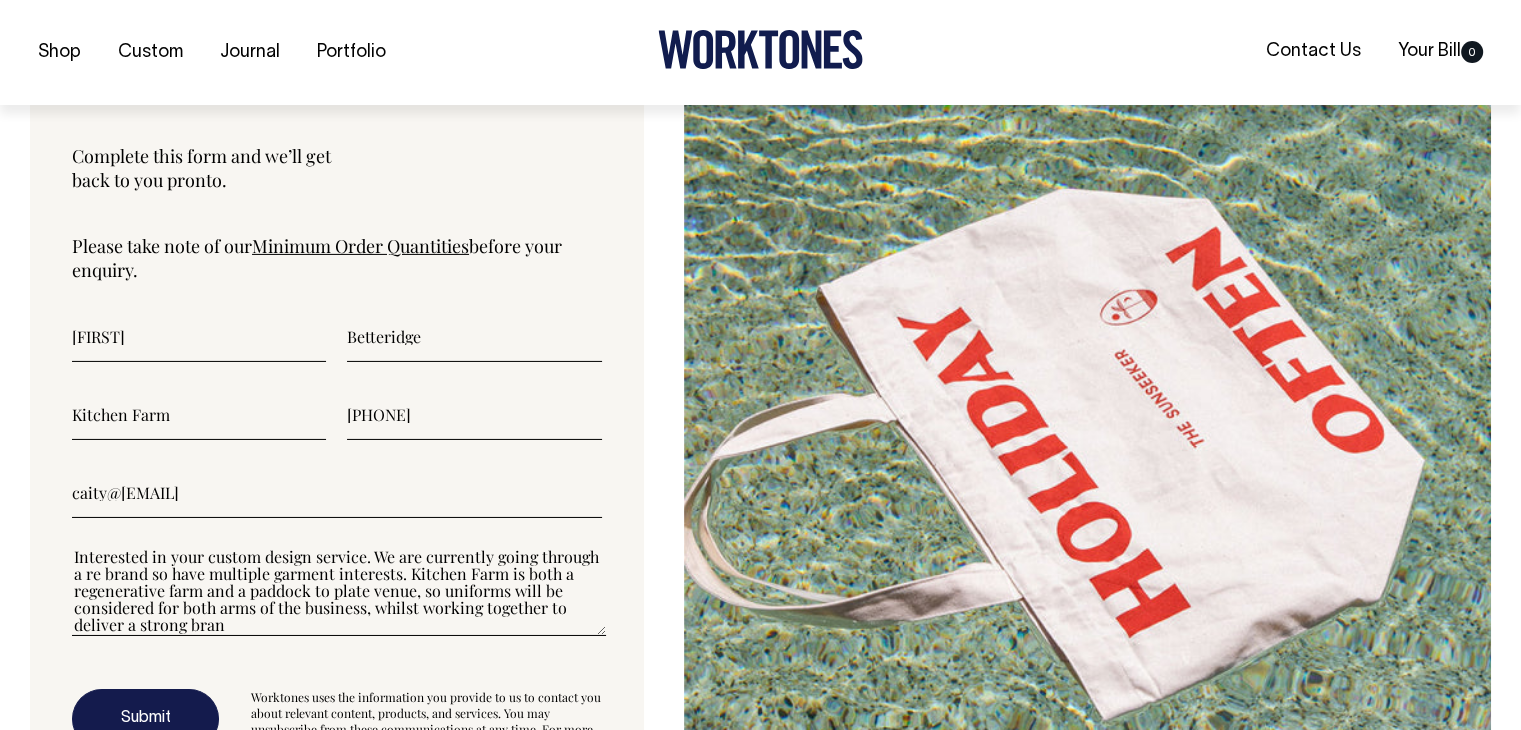 click on "Interested in your custom design service. We are currently going through a re brand so have multiple garment interests. Kitchen Farm is both a regenerative farm and a paddock to plate venue, so uniforms will be considered for both arms of the business, whilst working together to deliver a strong bran" at bounding box center [339, 591] 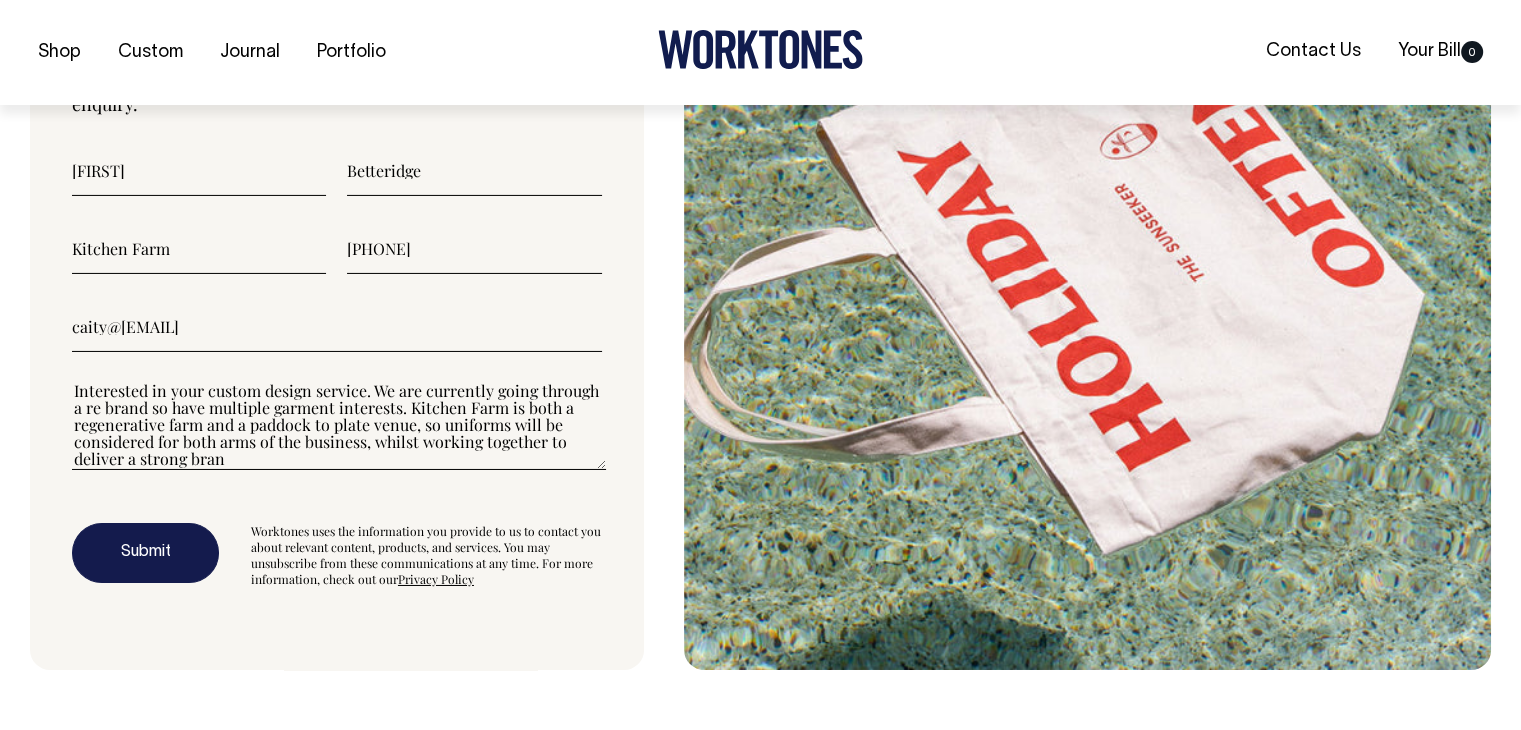 scroll, scrollTop: 6747, scrollLeft: 0, axis: vertical 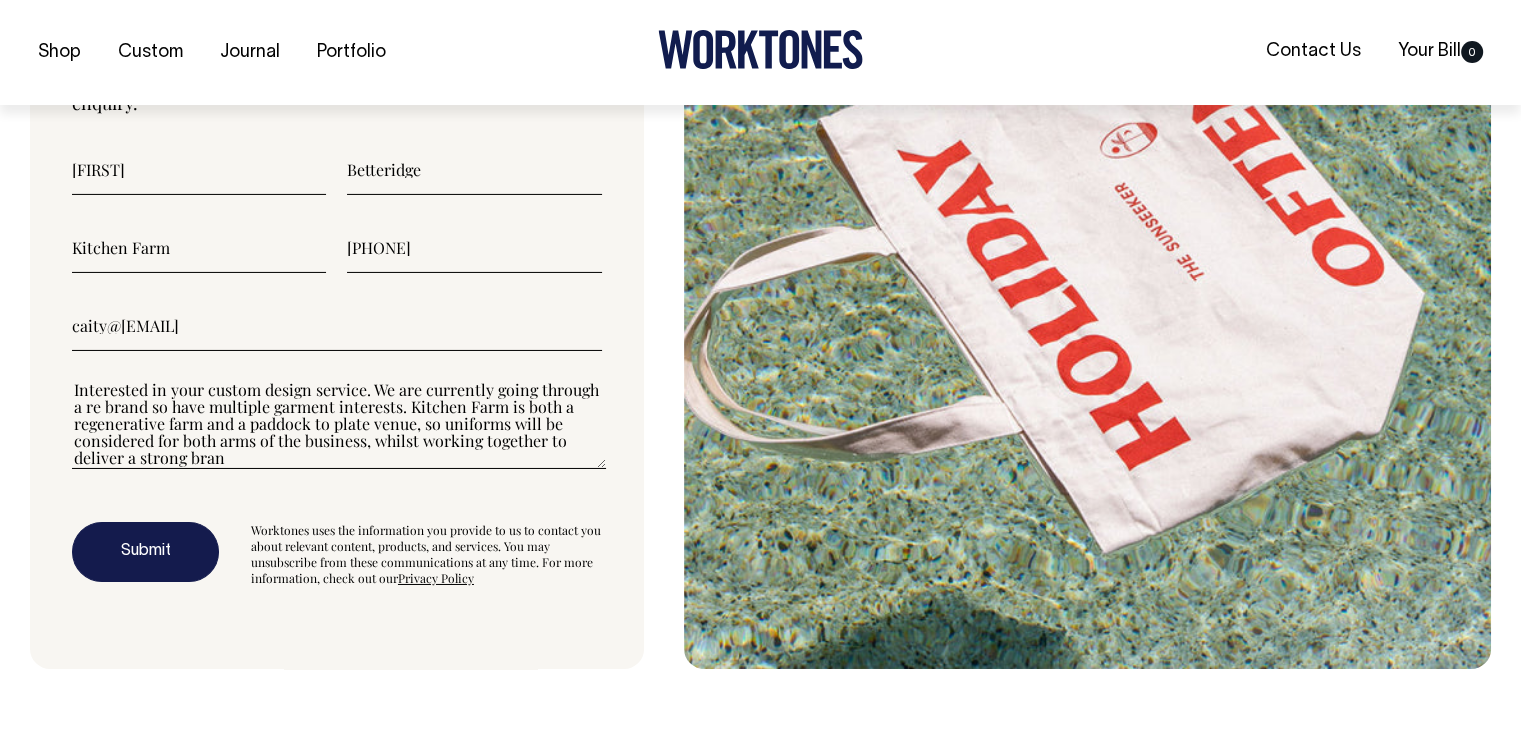 drag, startPoint x: 324, startPoint y: 442, endPoint x: 448, endPoint y: 439, distance: 124.036285 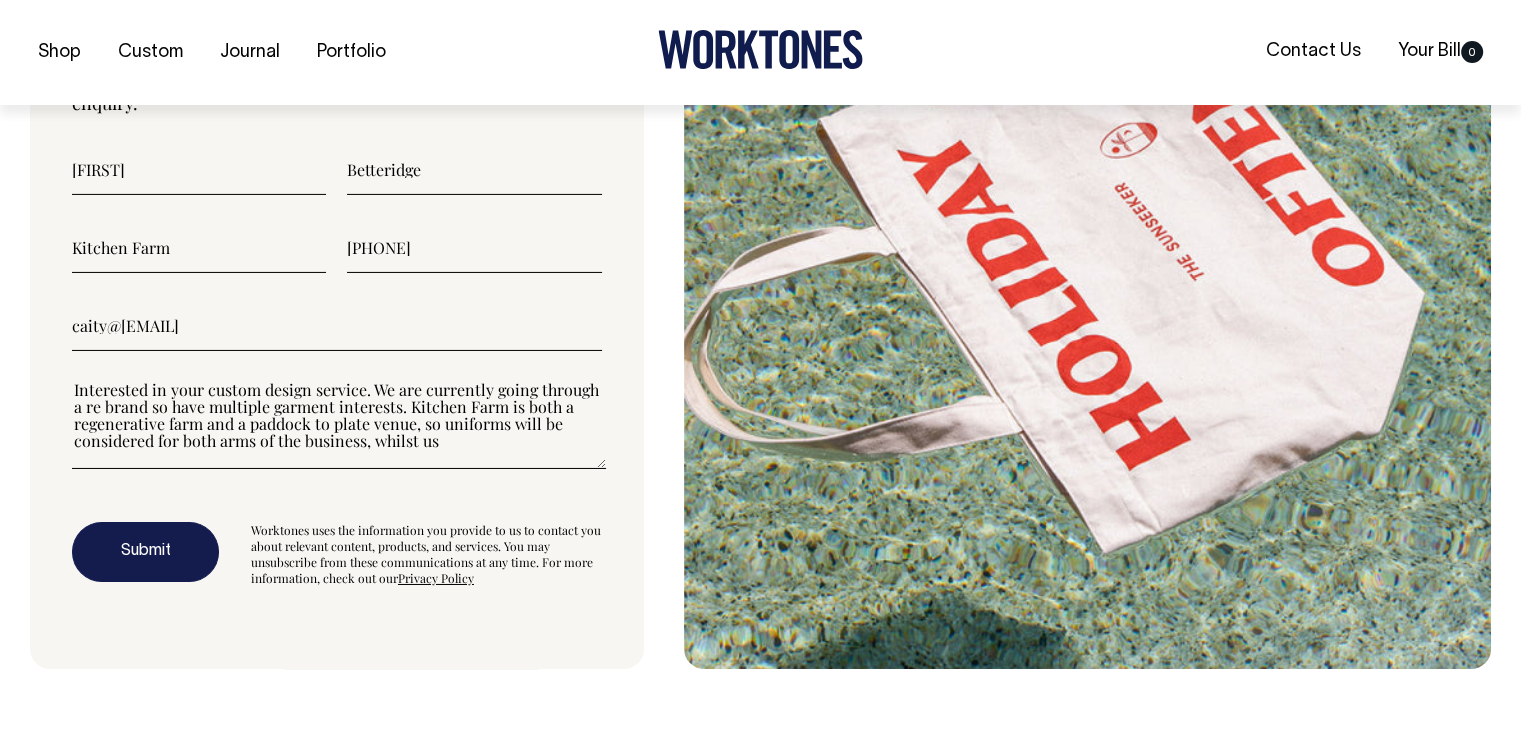 scroll, scrollTop: 0, scrollLeft: 0, axis: both 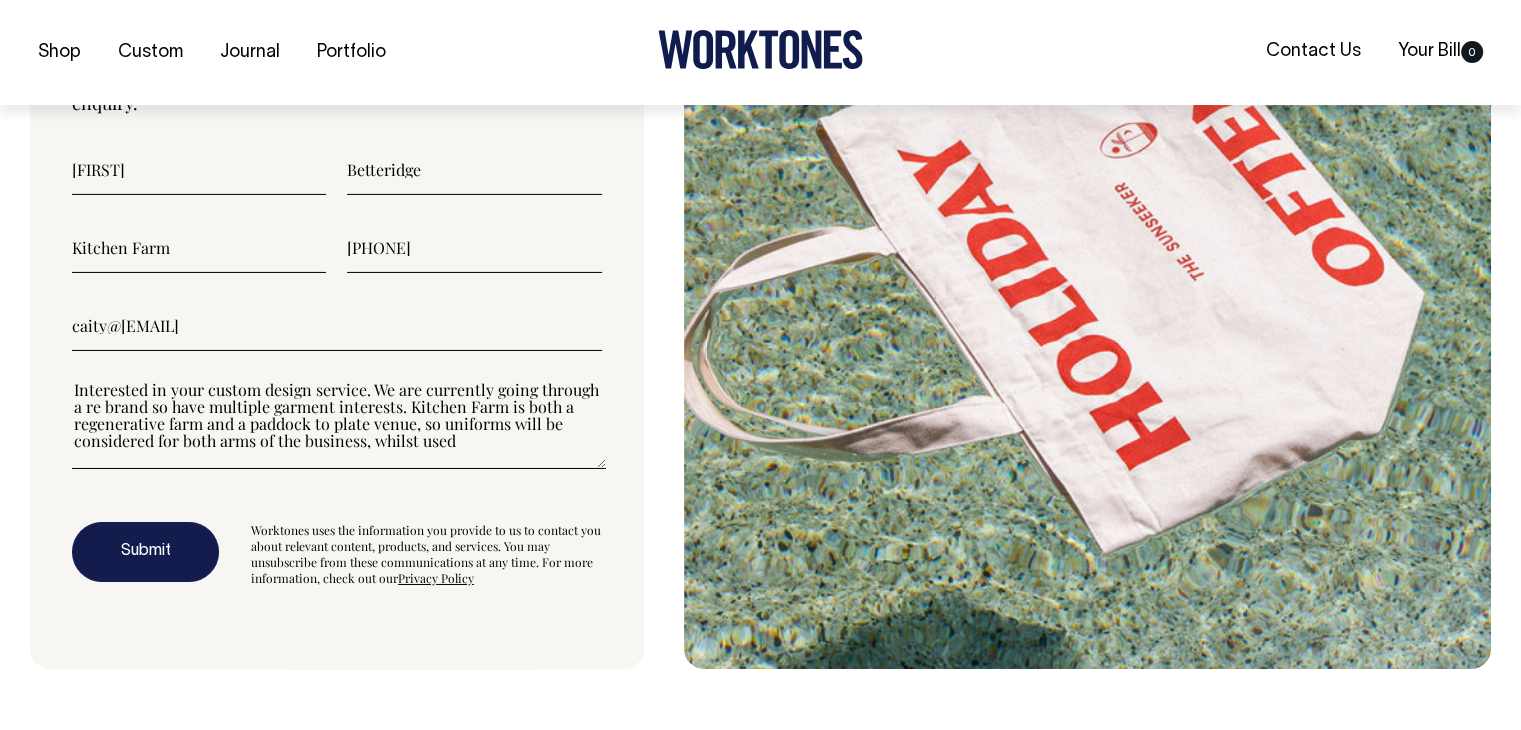 click on "Interested in your custom design service. We are currently going through a re brand so have multiple garment interests. Kitchen Farm is both a regenerative farm and a paddock to plate venue, so uniforms will be considered for both arms of the business, whilst used" at bounding box center [339, 424] 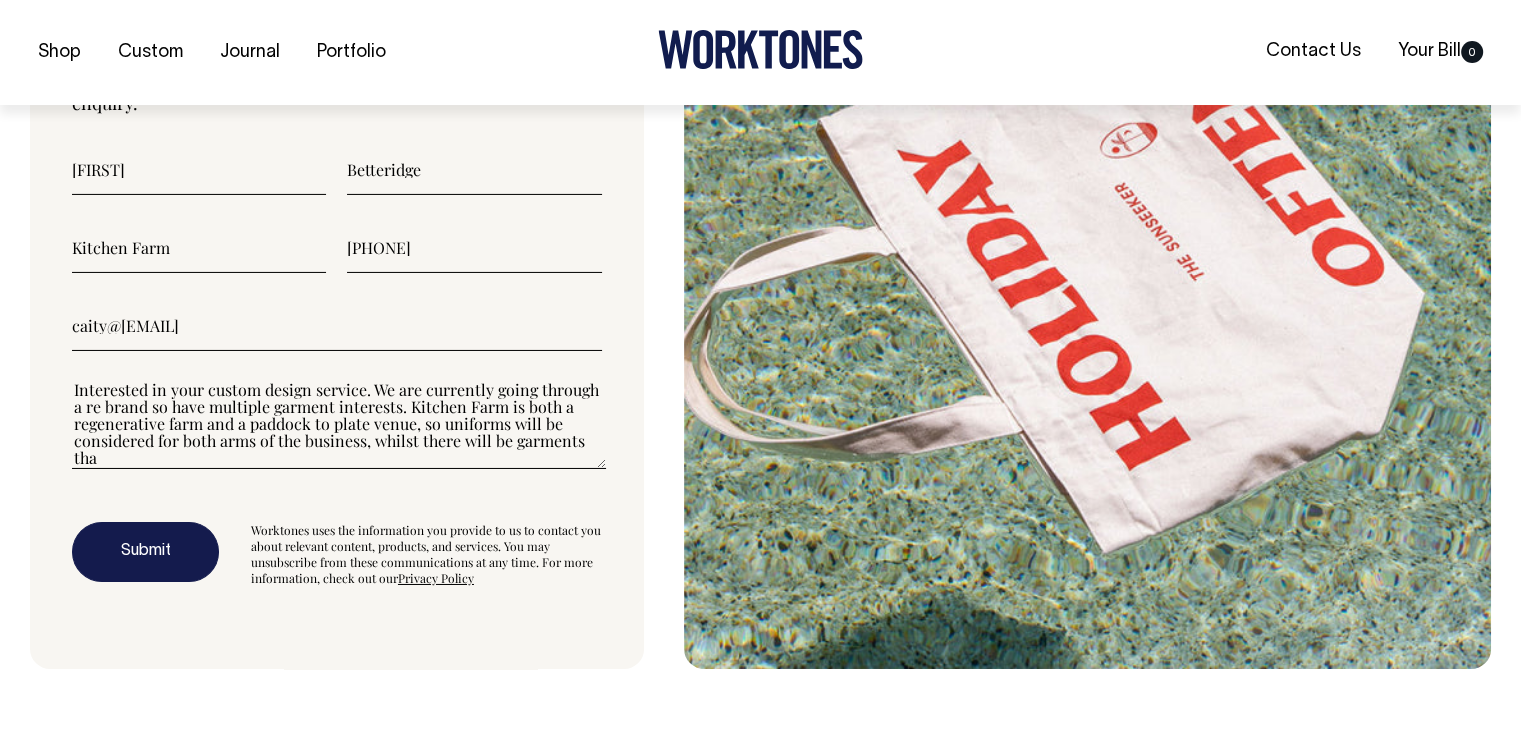 scroll, scrollTop: 0, scrollLeft: 0, axis: both 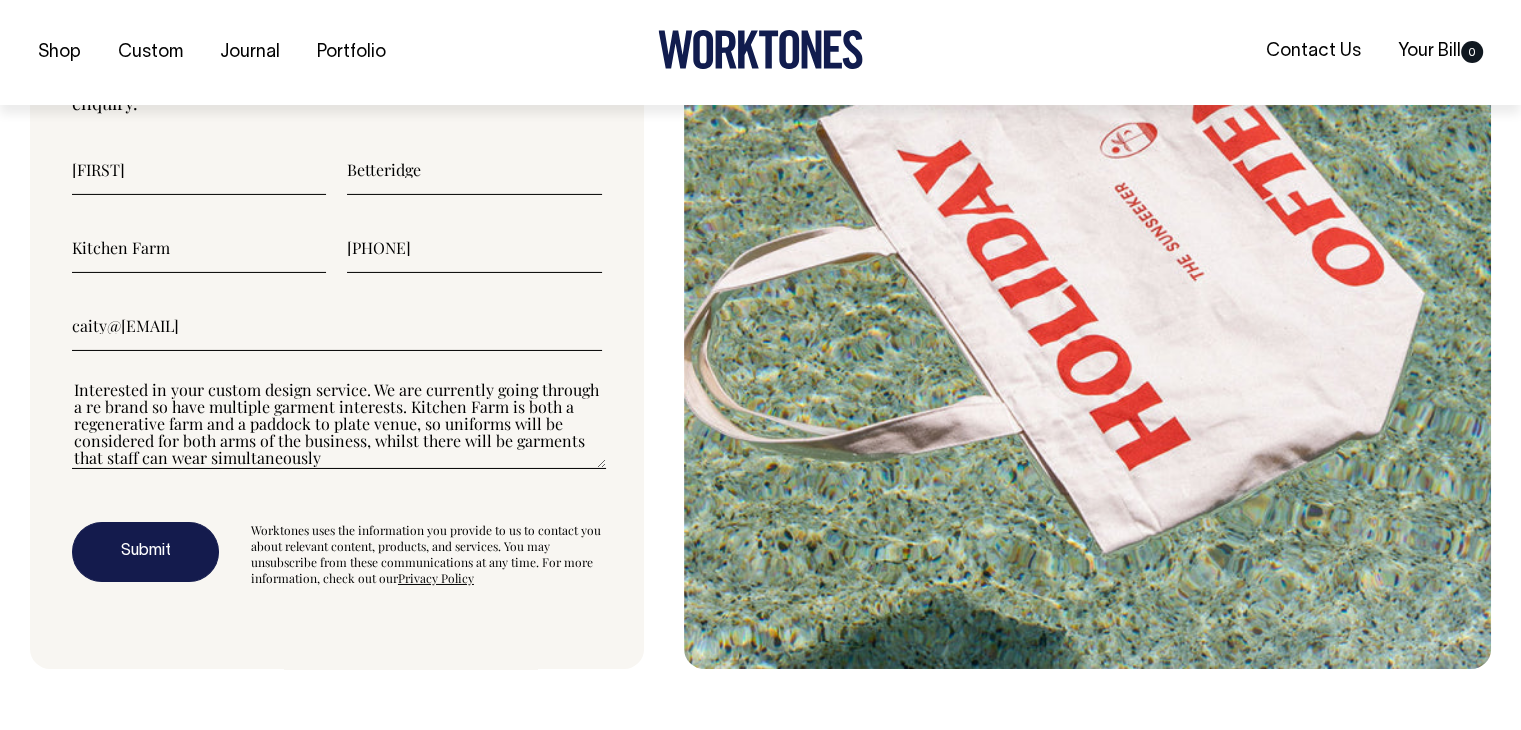 drag, startPoint x: 396, startPoint y: 453, endPoint x: 283, endPoint y: 453, distance: 113 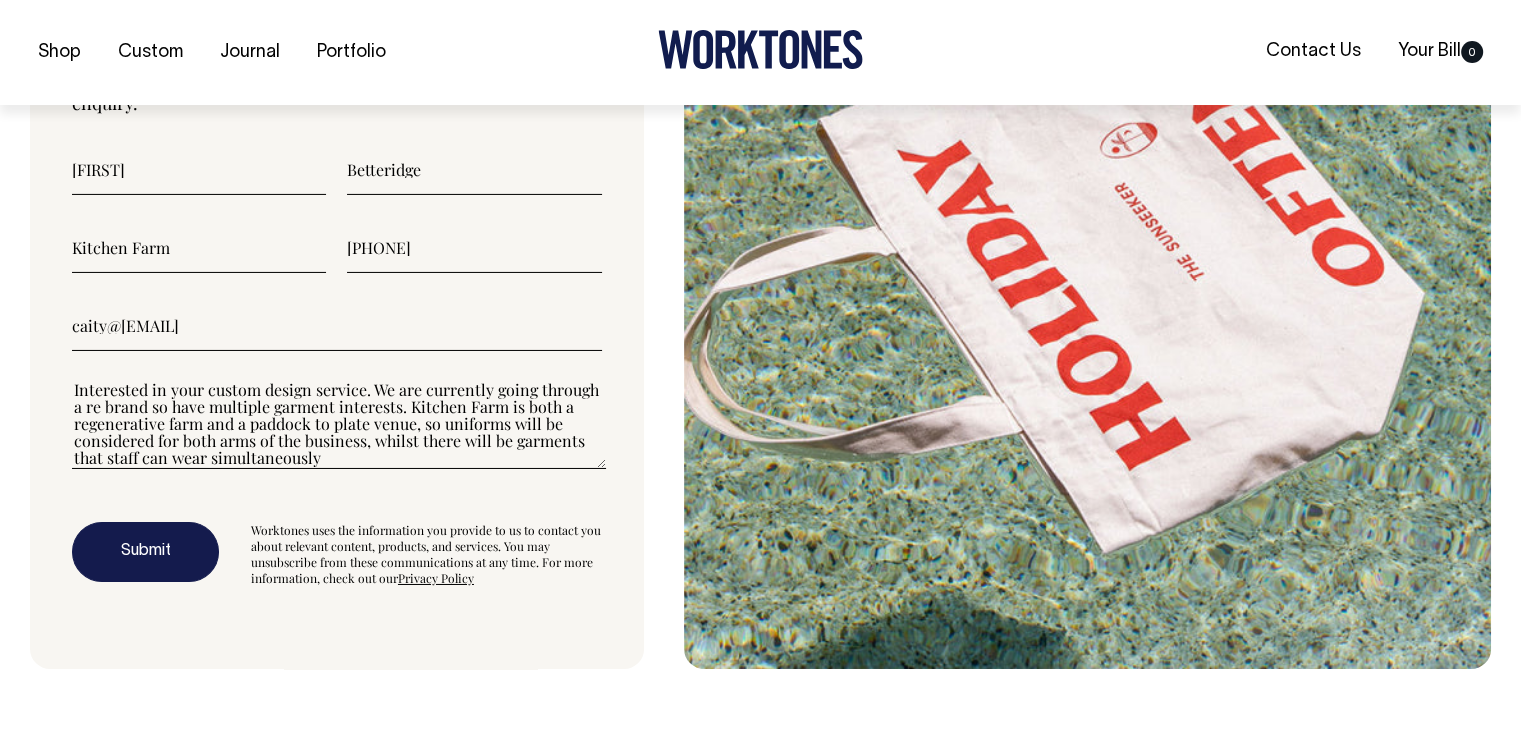 click on "Interested in your custom design service. We are currently going through a re brand so have multiple garment interests. Kitchen Farm is both a regenerative farm and a paddock to plate venue, so uniforms will be considered for both arms of the business, whilst there will be garments that staff can wear simultaneously" at bounding box center [339, 424] 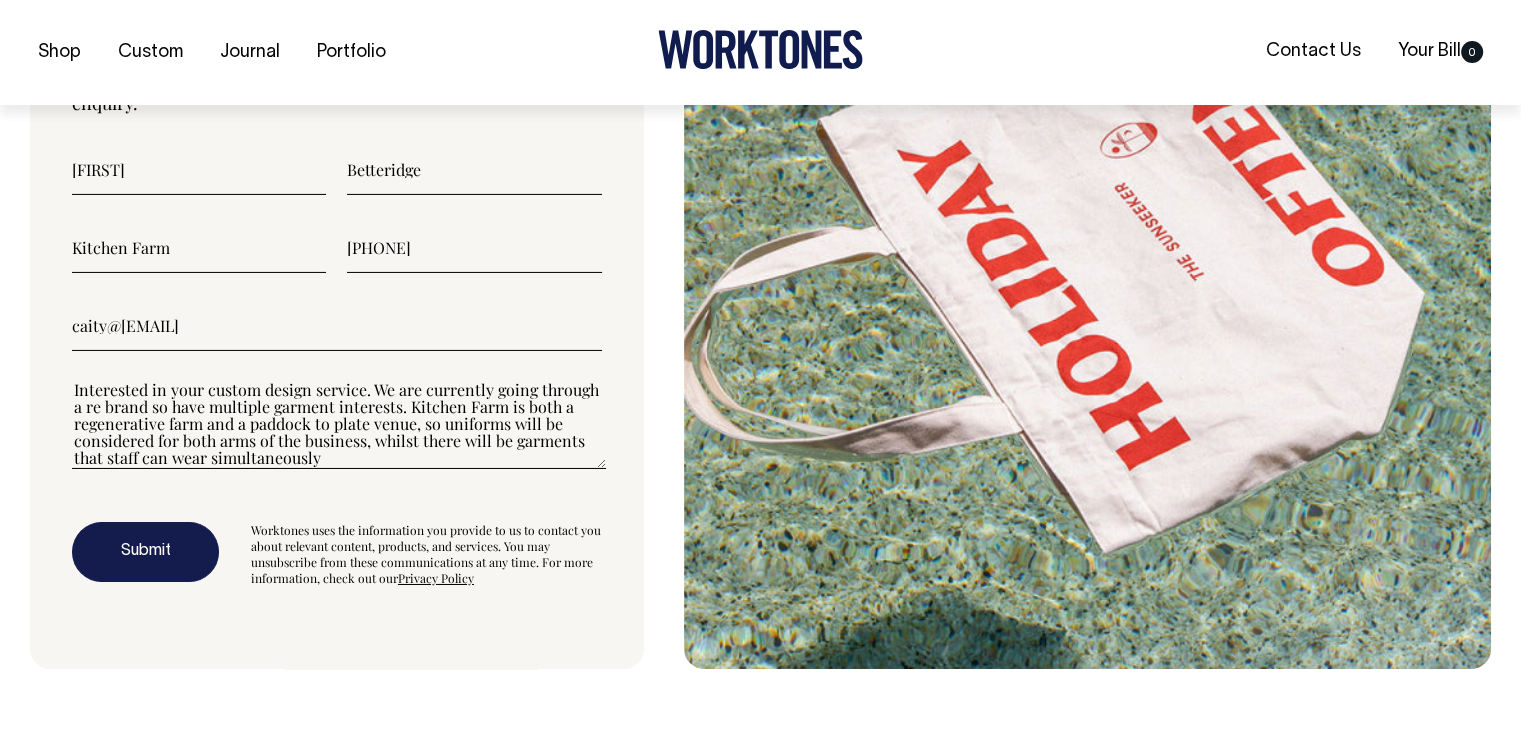 drag, startPoint x: 400, startPoint y: 461, endPoint x: 395, endPoint y: 445, distance: 16.763054 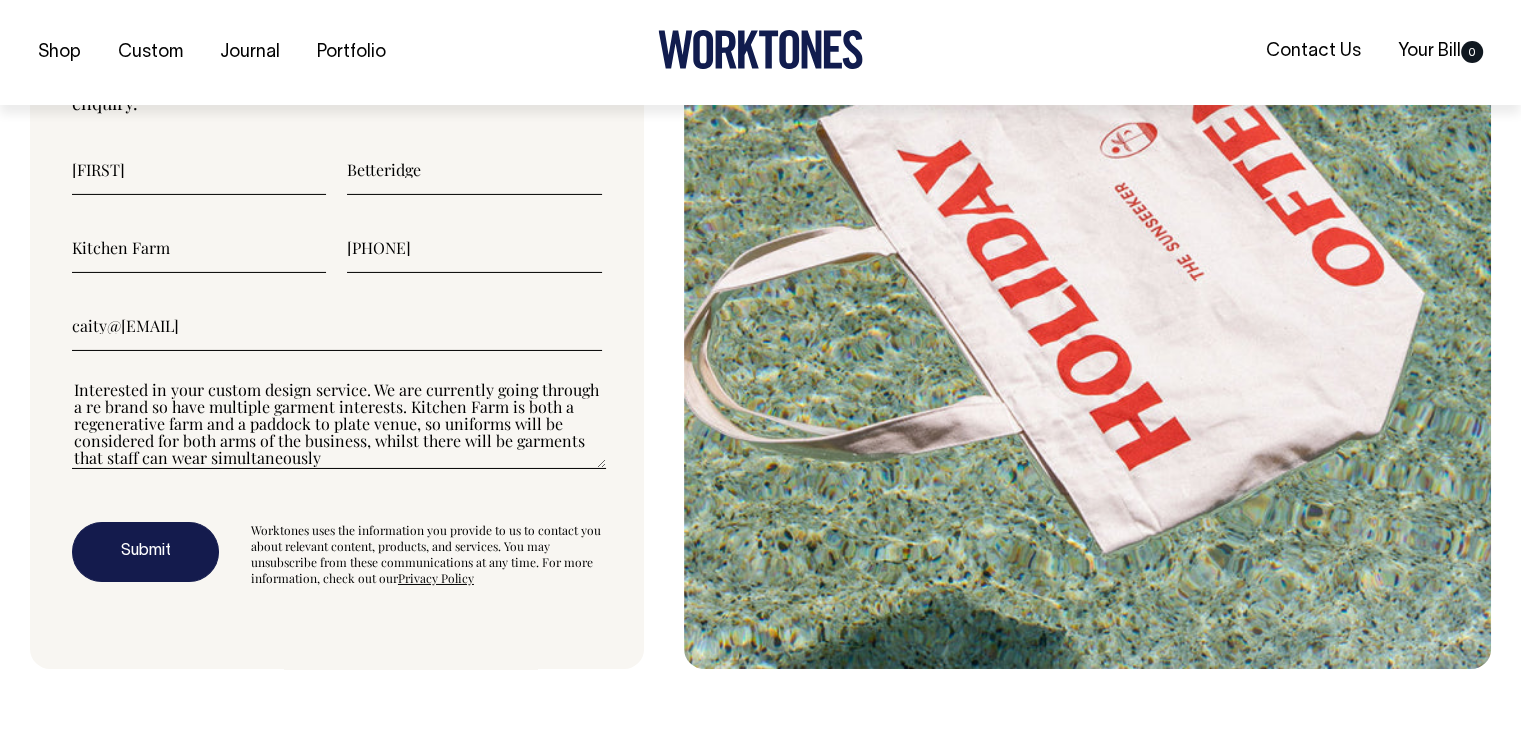 click on "Interested in your custom design service. We are currently going through a re brand so have multiple garment interests. Kitchen Farm is both a regenerative farm and a paddock to plate venue, so uniforms will be considered for both arms of the business, whilst there will be garments that staff can wear simultaneously" at bounding box center [339, 424] 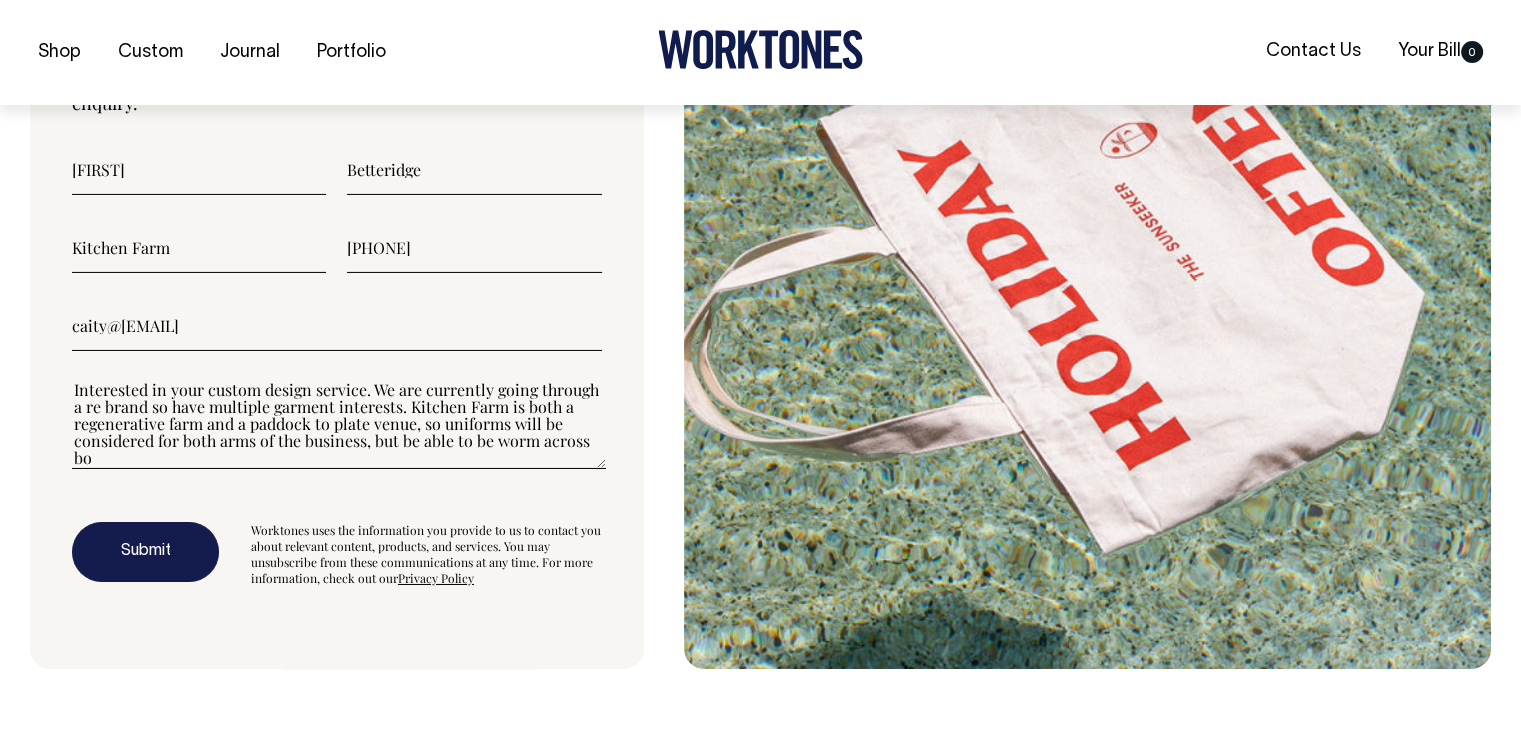 scroll, scrollTop: 0, scrollLeft: 0, axis: both 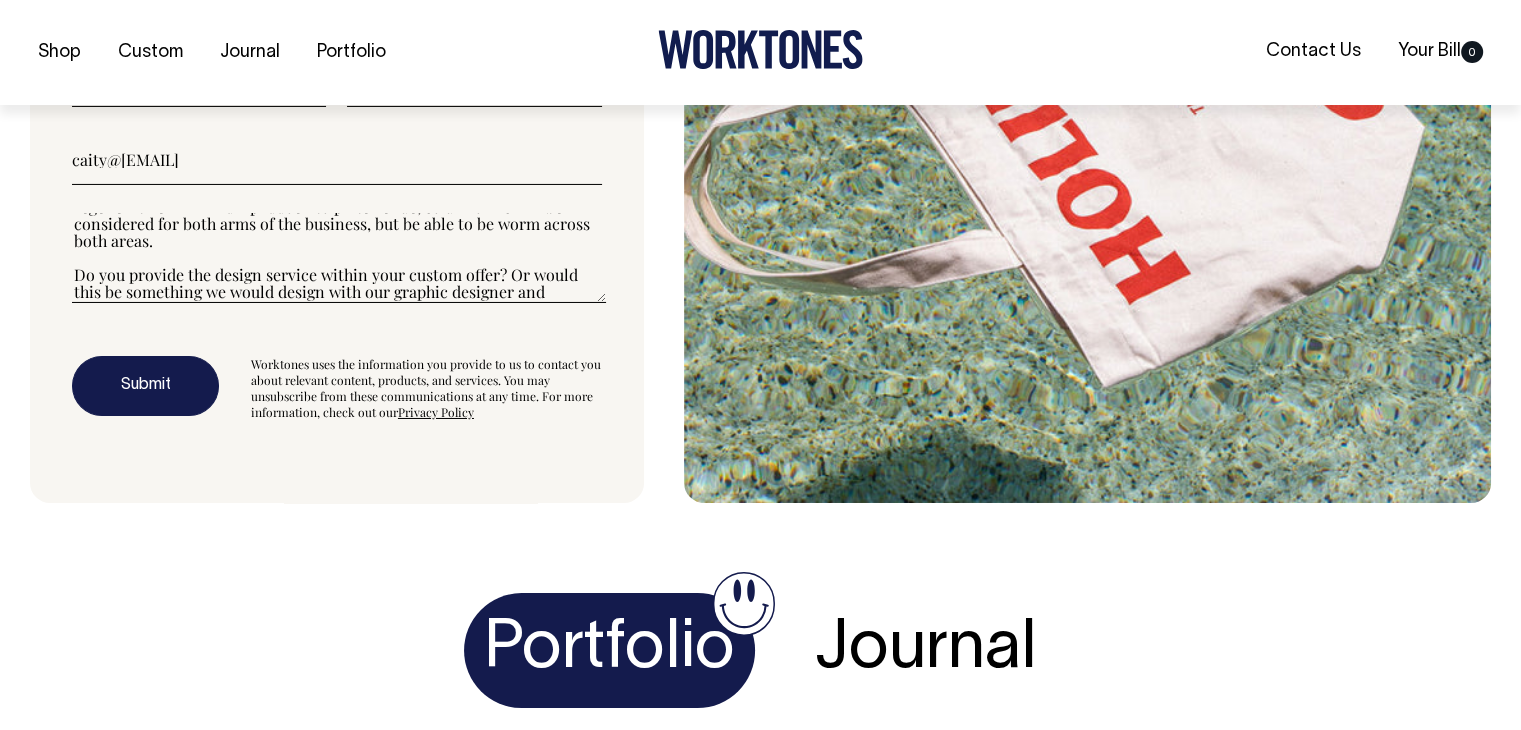 click on "Interested in your custom design service. We are currently going through a re brand so have multiple garment interests. Kitchen Farm is both a regenerative farm and a paddock to plate venue, so uniforms will be considered for both arms of the business, but be able to be worm across both areas.
Do you provide the design service within your custom offer? Or would this be something we would design with our graphic designer and" at bounding box center (337, 270) 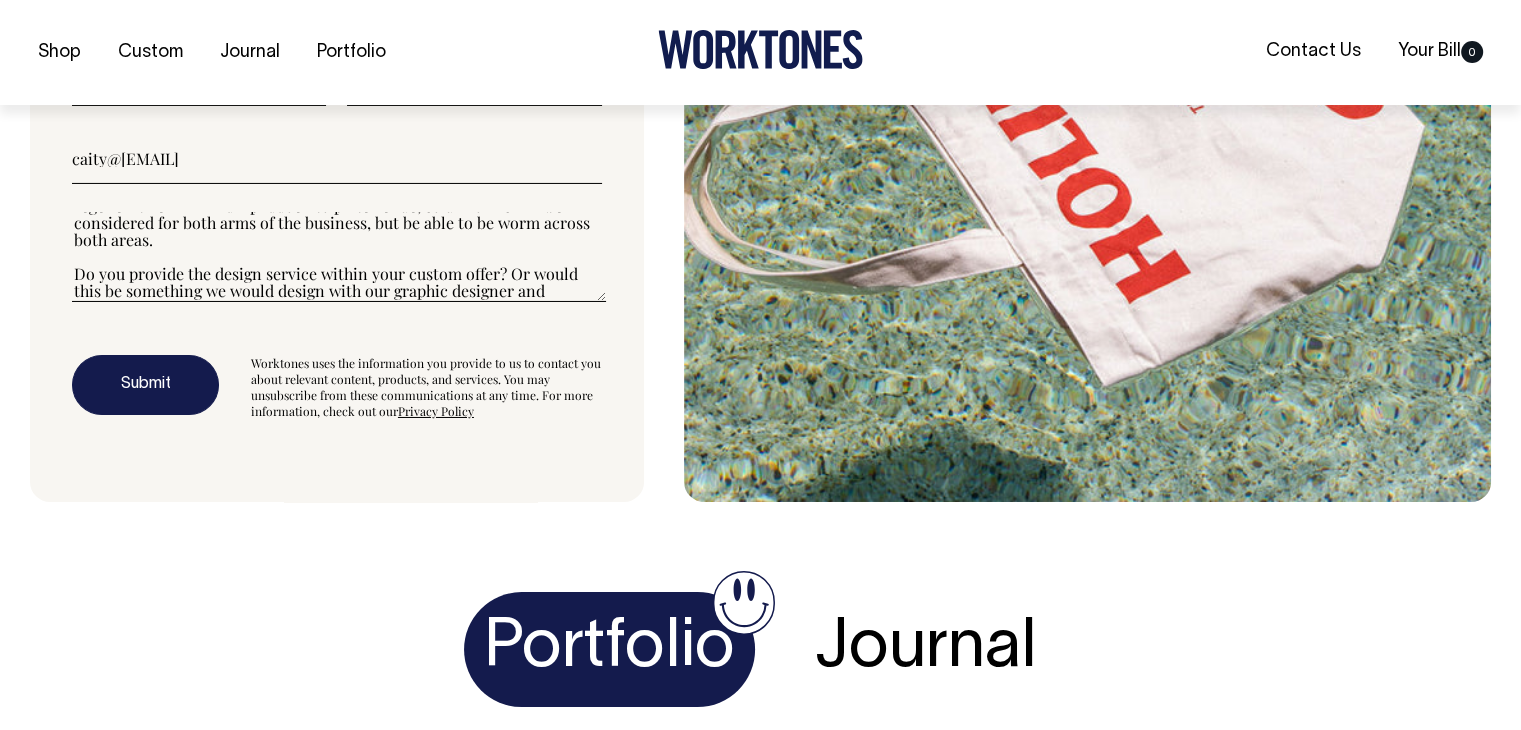 click on "Interested in your custom design service. We are currently going through a re brand so have multiple garment interests. Kitchen Farm is both a regenerative farm and a paddock to plate venue, so uniforms will be considered for both arms of the business, but be able to be worm across both areas.
Do you provide the design service within your custom offer? Or would this be something we would design with our graphic designer and" at bounding box center (339, 257) 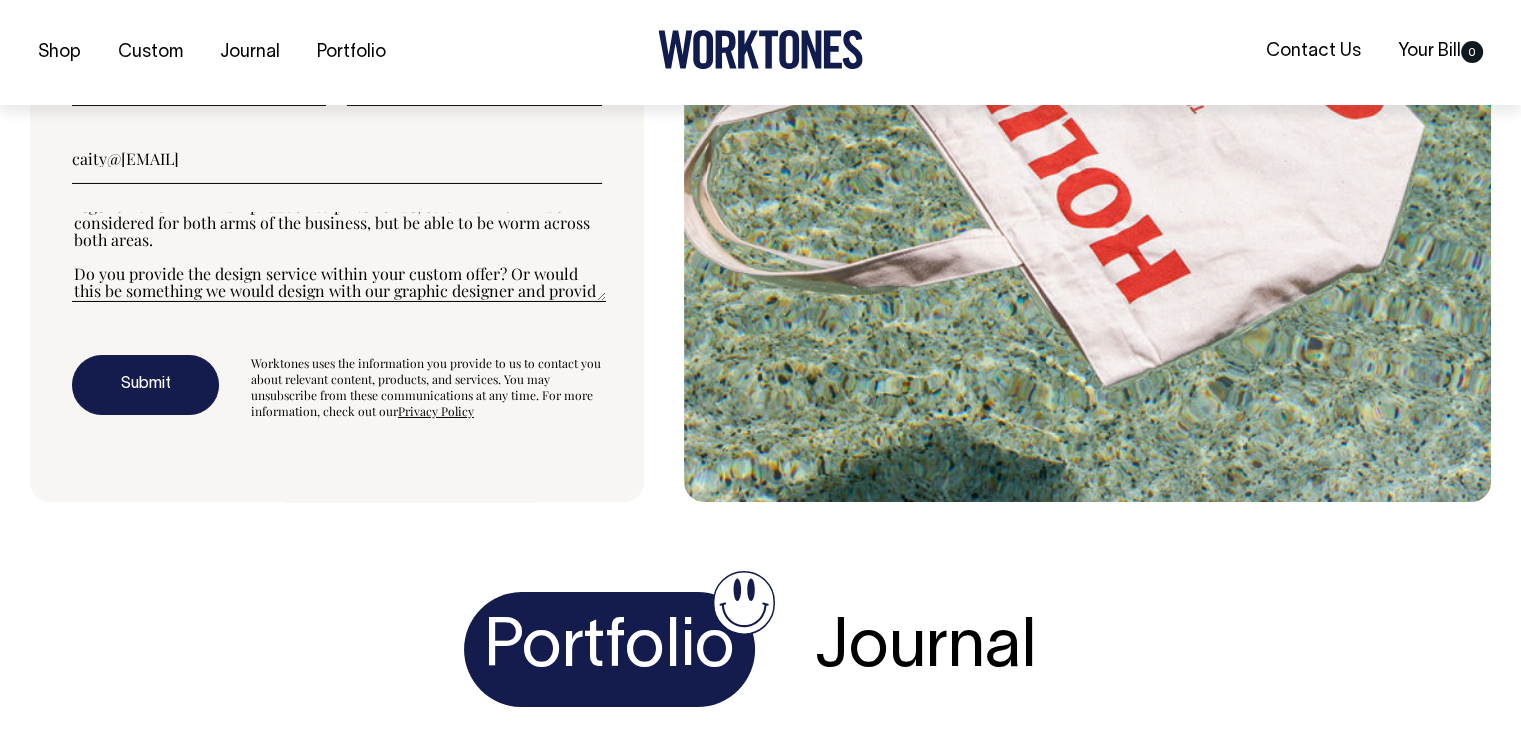 scroll, scrollTop: 68, scrollLeft: 0, axis: vertical 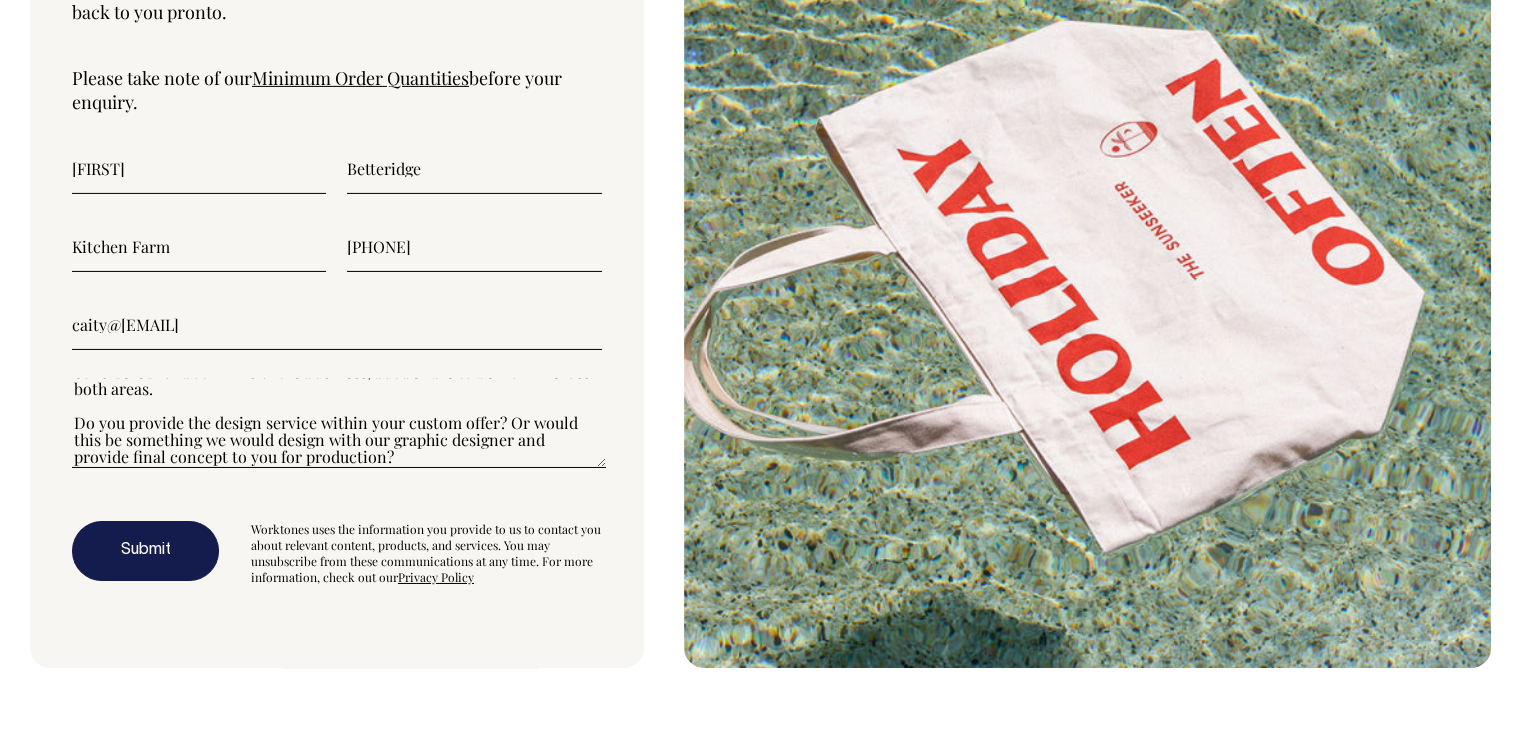 click on "Interested in your custom design service. We are currently going through a re brand so have multiple garment interests. Kitchen Farm is both a regenerative farm and a paddock to plate venue, so uniforms will be considered for both arms of the business, but be able to be worm across both areas.
Do you provide the design service within your custom offer? Or would this be something we would design with our graphic designer and provide final concept to you for production?" at bounding box center [339, 423] 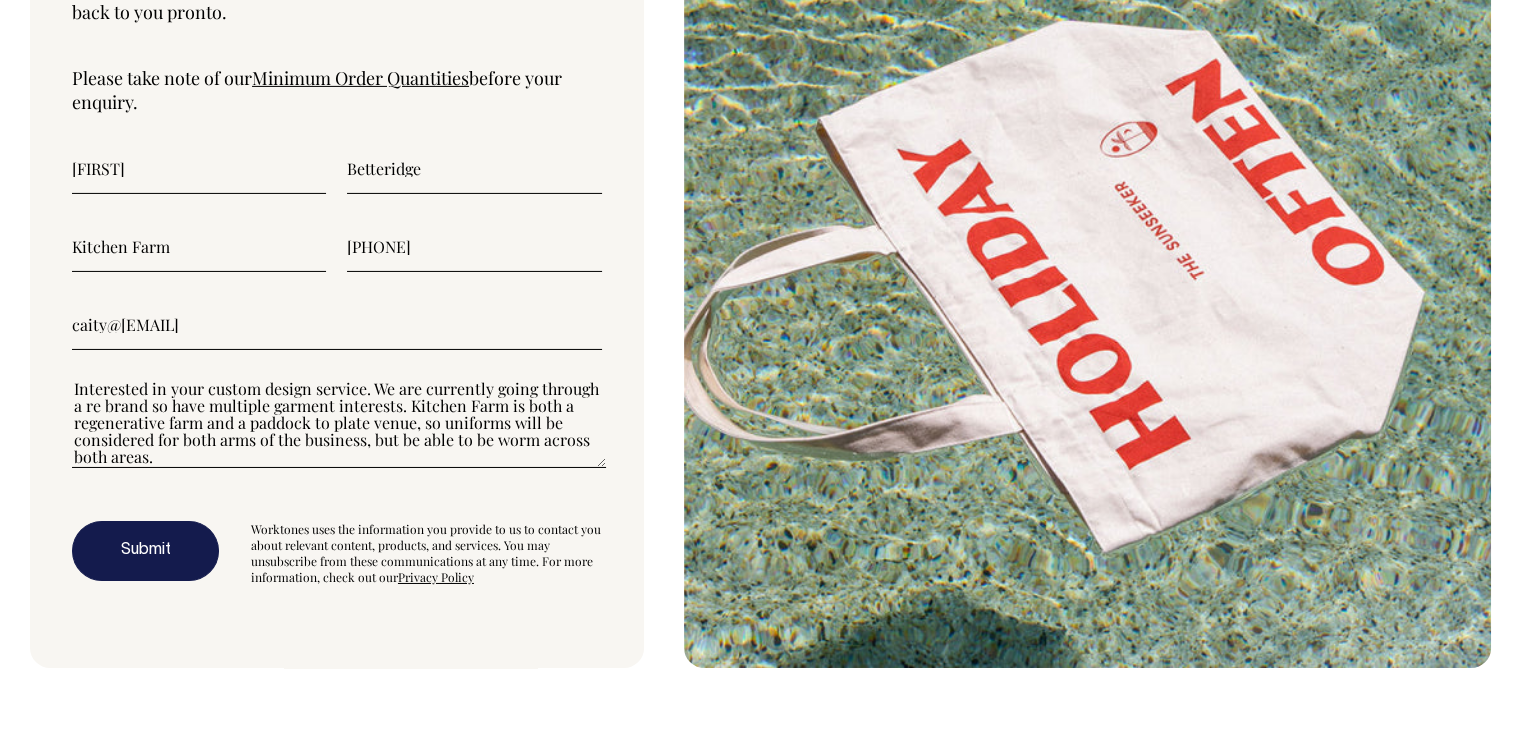 click on "Interested in your custom design service. We are currently going through a re brand so have multiple garment interests. Kitchen Farm is both a regenerative farm and a paddock to plate venue, so uniforms will be considered for both arms of the business, but be able to be worm across both areas.
Do you provide the design service within your custom offer? Or would this be something we would design with our graphic designer and provide final concept to you for production?" at bounding box center (339, 423) 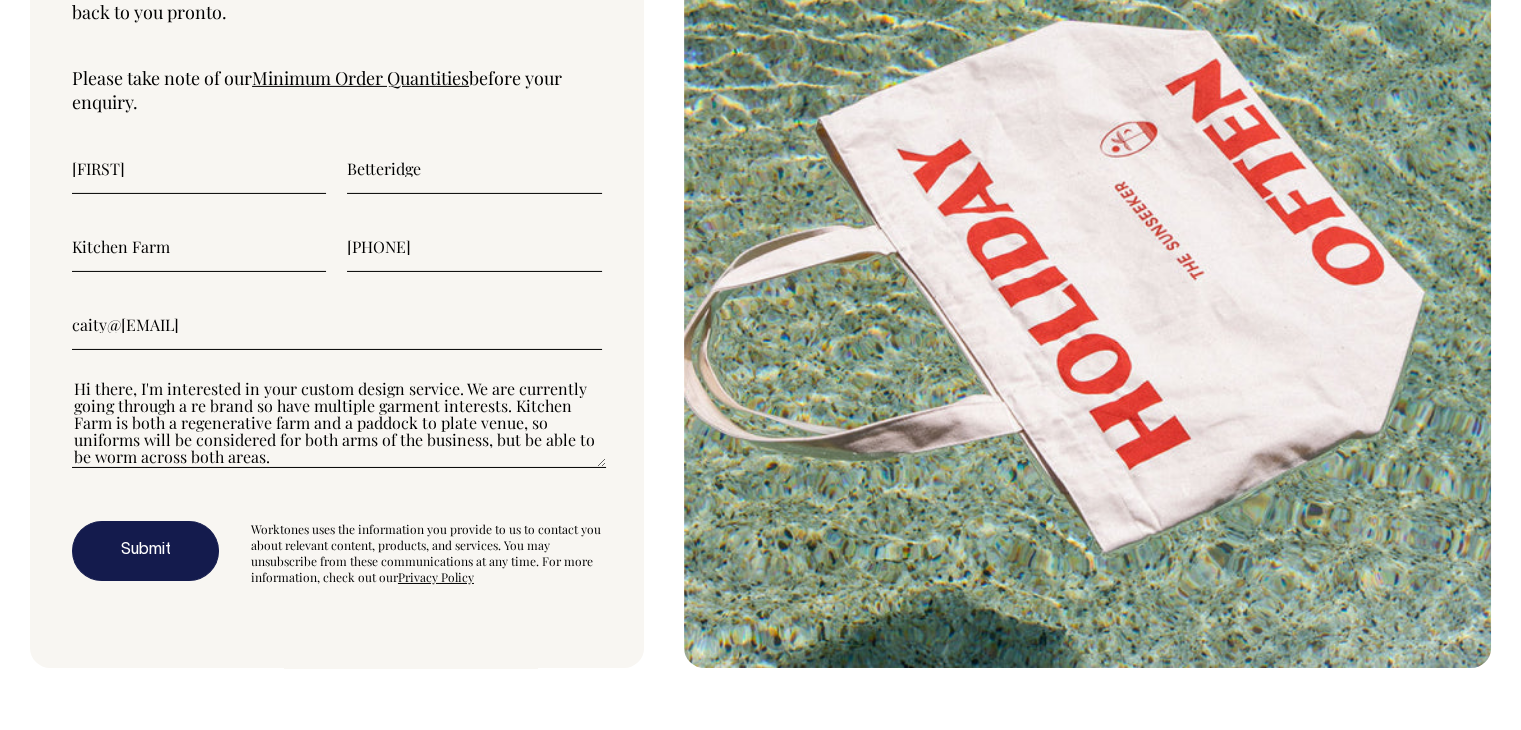 click on "Hi there, I'm interested in your custom design service. We are currently going through a re brand so have multiple garment interests. Kitchen Farm is both a regenerative farm and a paddock to plate venue, so uniforms will be considered for both arms of the business, but be able to be worm across both areas.
Do you provide the design service within your custom offer? Or would this be something we would design with our graphic designer and provide final concept to you for production?" at bounding box center [339, 423] 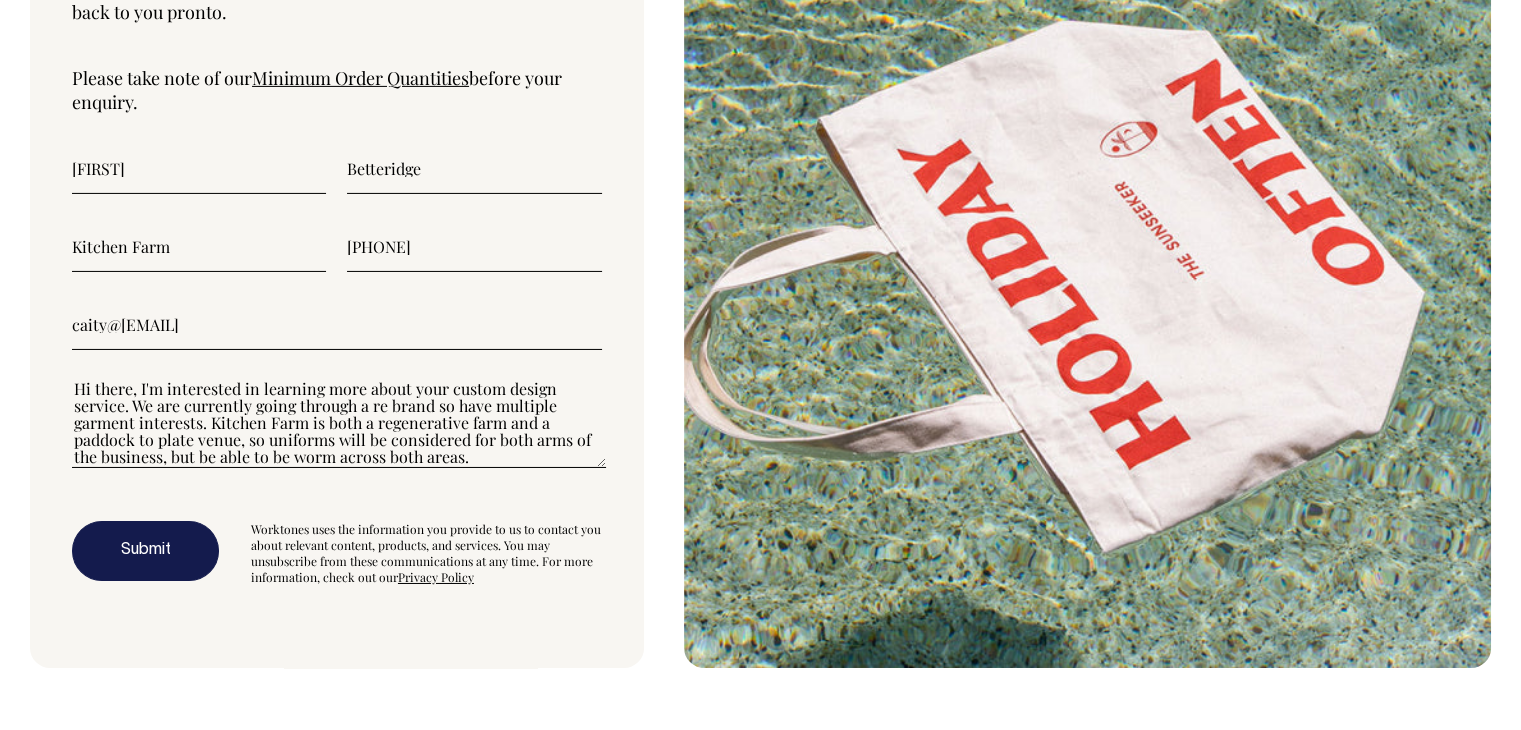 click on "Hi there, I'm interested in learning more about your custom design service. We are currently going through a re brand so have multiple garment interests. Kitchen Farm is both a regenerative farm and a paddock to plate venue, so uniforms will be considered for both arms of the business, but be able to be worm across both areas.
Do you provide the design service within your custom offer? Or would this be something we would design with our graphic designer and provide final concept to you for production?" at bounding box center [339, 423] 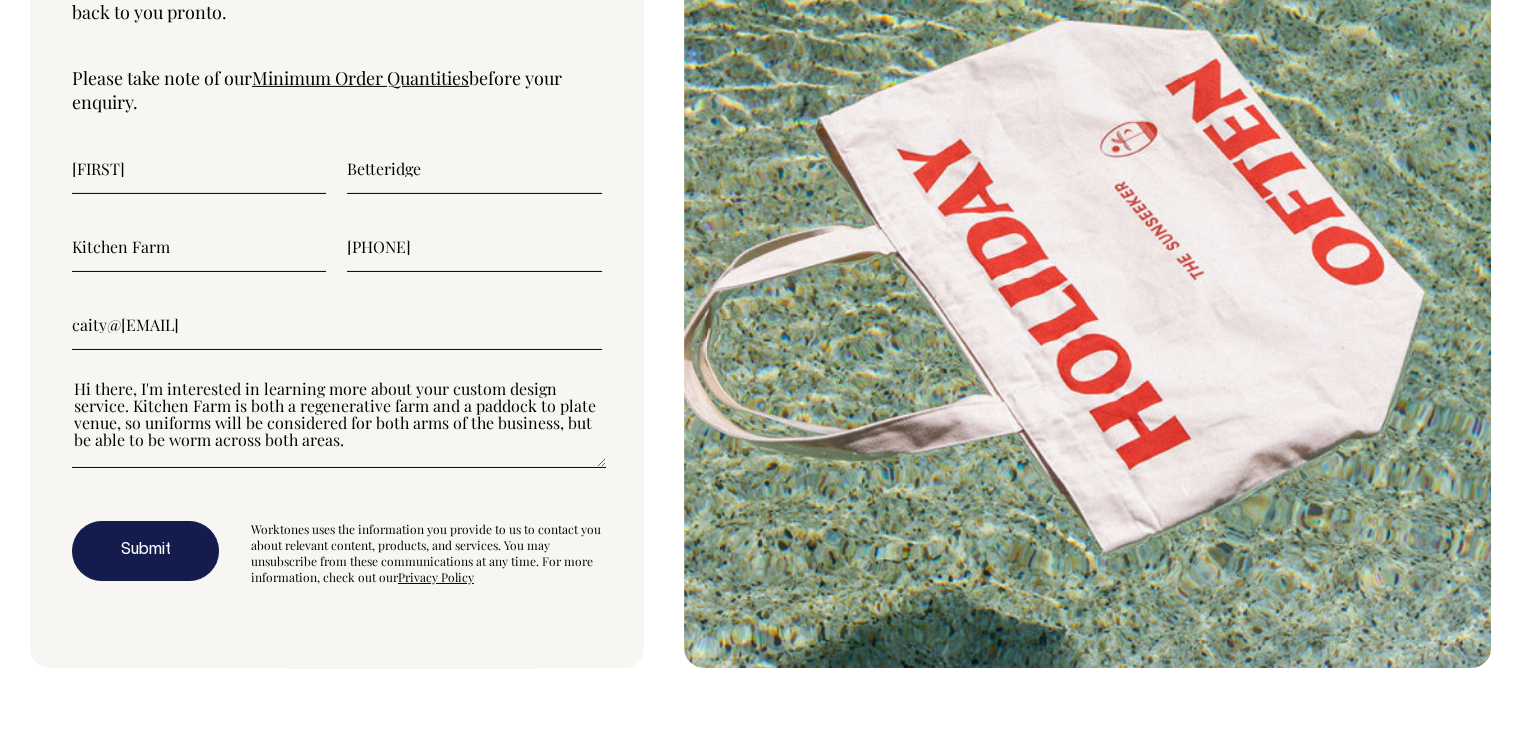 click on "Hi there, I'm interested in learning more about your custom design service. Kitchen Farm is both a regenerative farm and a paddock to plate venue, so uniforms will be considered for both arms of the business, but be able to be worm across both areas.
Do you provide the design service within your custom offer? Or would this be something we would design with our graphic designer and provide final concept to you for production?" at bounding box center (339, 423) 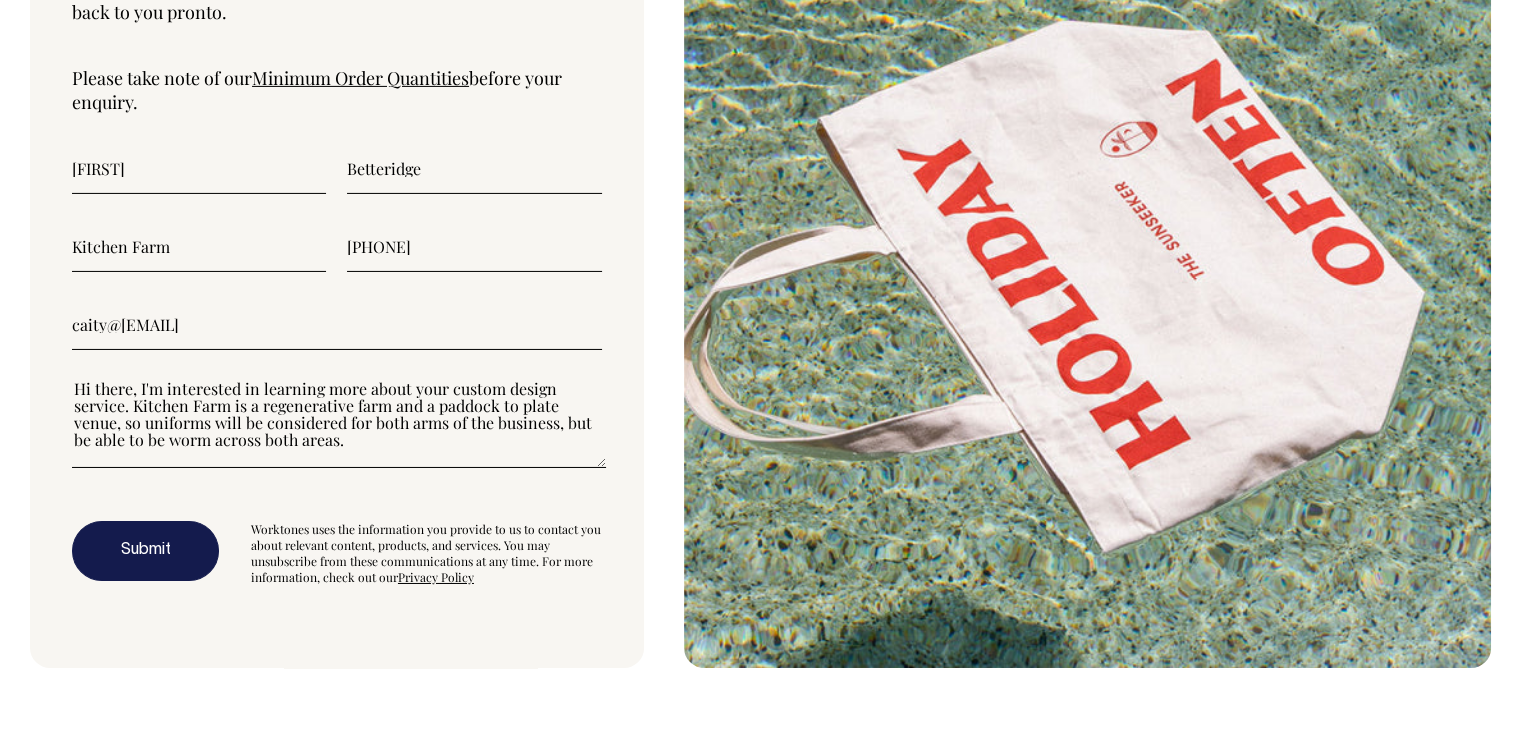 click on "Hi there, I'm interested in learning more about your custom design service. Kitchen Farm is a regenerative farm and a paddock to plate venue, so uniforms will be considered for both arms of the business, but be able to be worm across both areas.
Do you provide the design service within your custom offer? Or would this be something we would design with our graphic designer and provide final concept to you for production?" at bounding box center [339, 423] 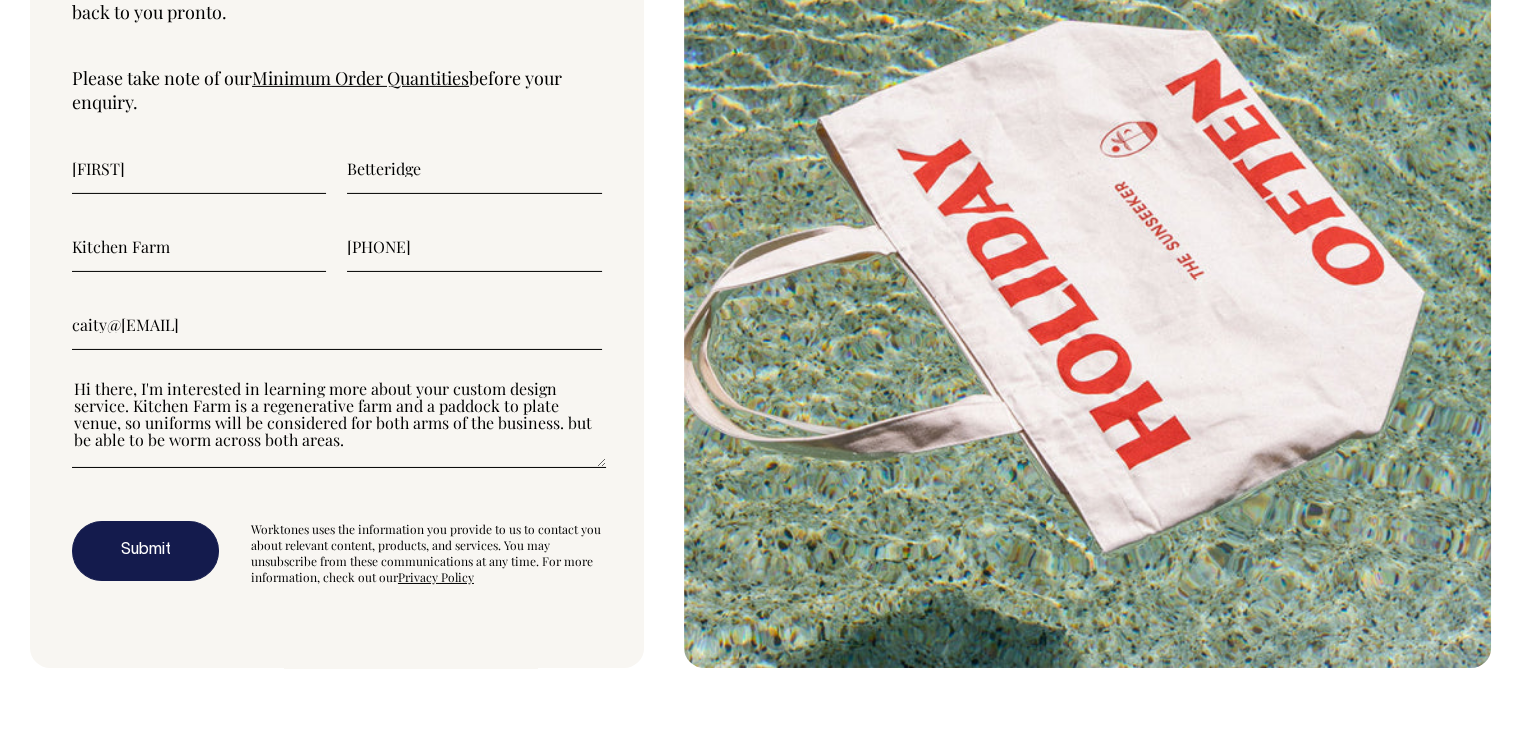 paste on "We are currently going through a re brand so have multiple garment interests." 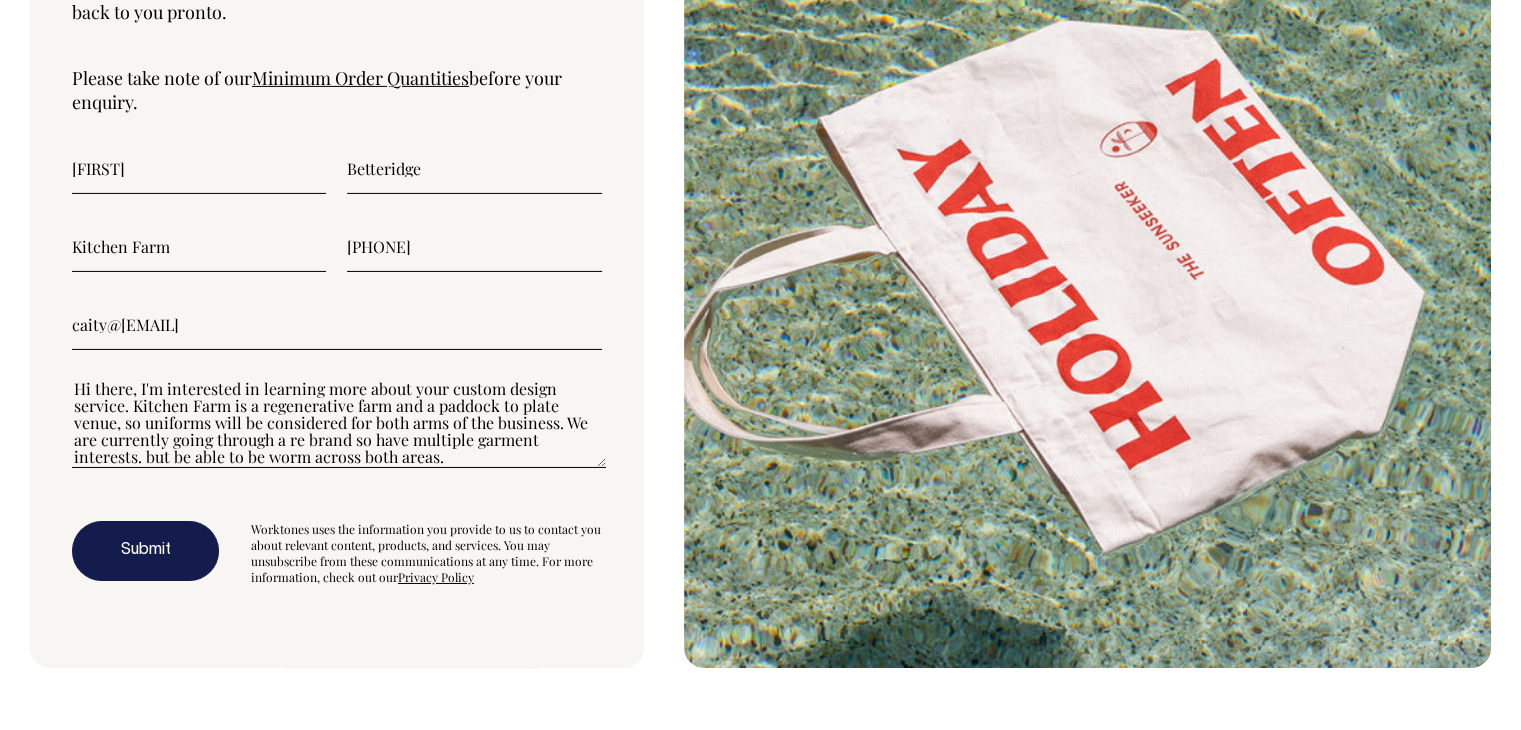 scroll, scrollTop: 0, scrollLeft: 0, axis: both 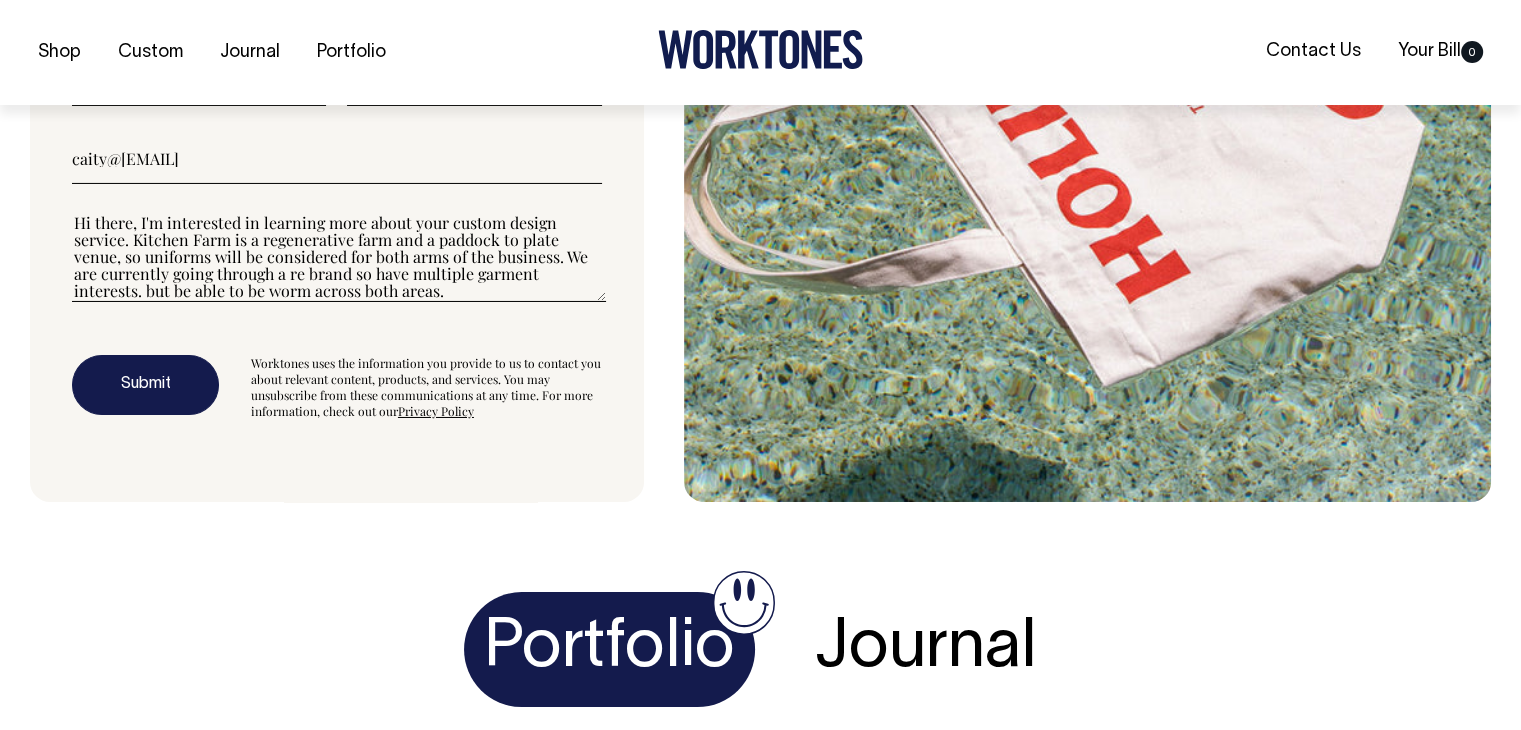 click on "Hi there, I'm interested in learning more about your custom design service. Kitchen Farm is a regenerative farm and a paddock to plate venue, so uniforms will be considered for both arms of the business. We are currently going through a re brand so have multiple garment interests. but be able to be worm across both areas.
Do you provide the design service within your custom offer? Or would this be something we would design with our graphic designer and provide final concept to you for production?" at bounding box center (337, 269) 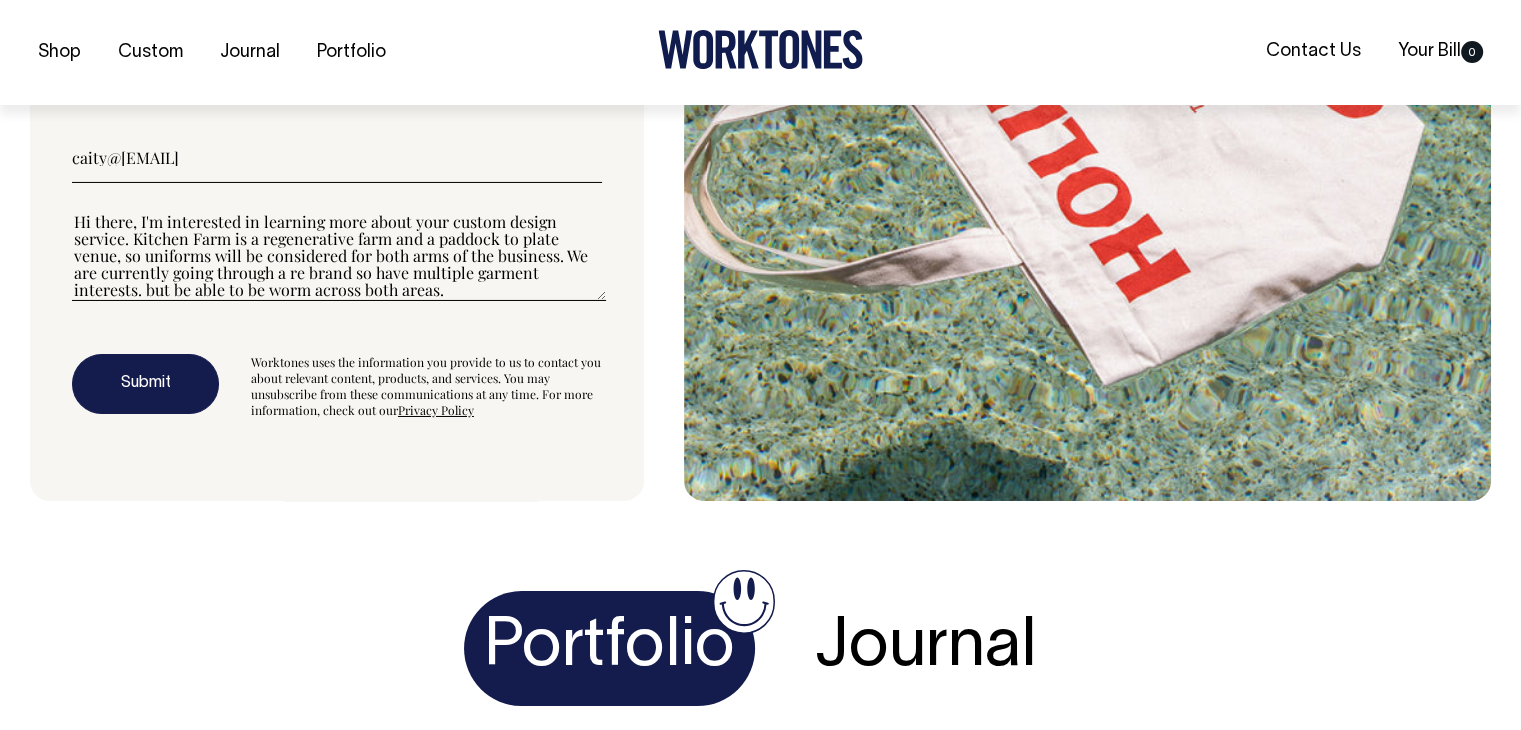 click on "Hi there, I'm interested in learning more about your custom design service. Kitchen Farm is a regenerative farm and a paddock to plate venue, so uniforms will be considered for both arms of the business. We are currently going through a re brand so have multiple garment interests. but be able to be worm across both areas.
Do you provide the design service within your custom offer? Or would this be something we would design with our graphic designer and provide final concept to you for production?" at bounding box center [339, 256] 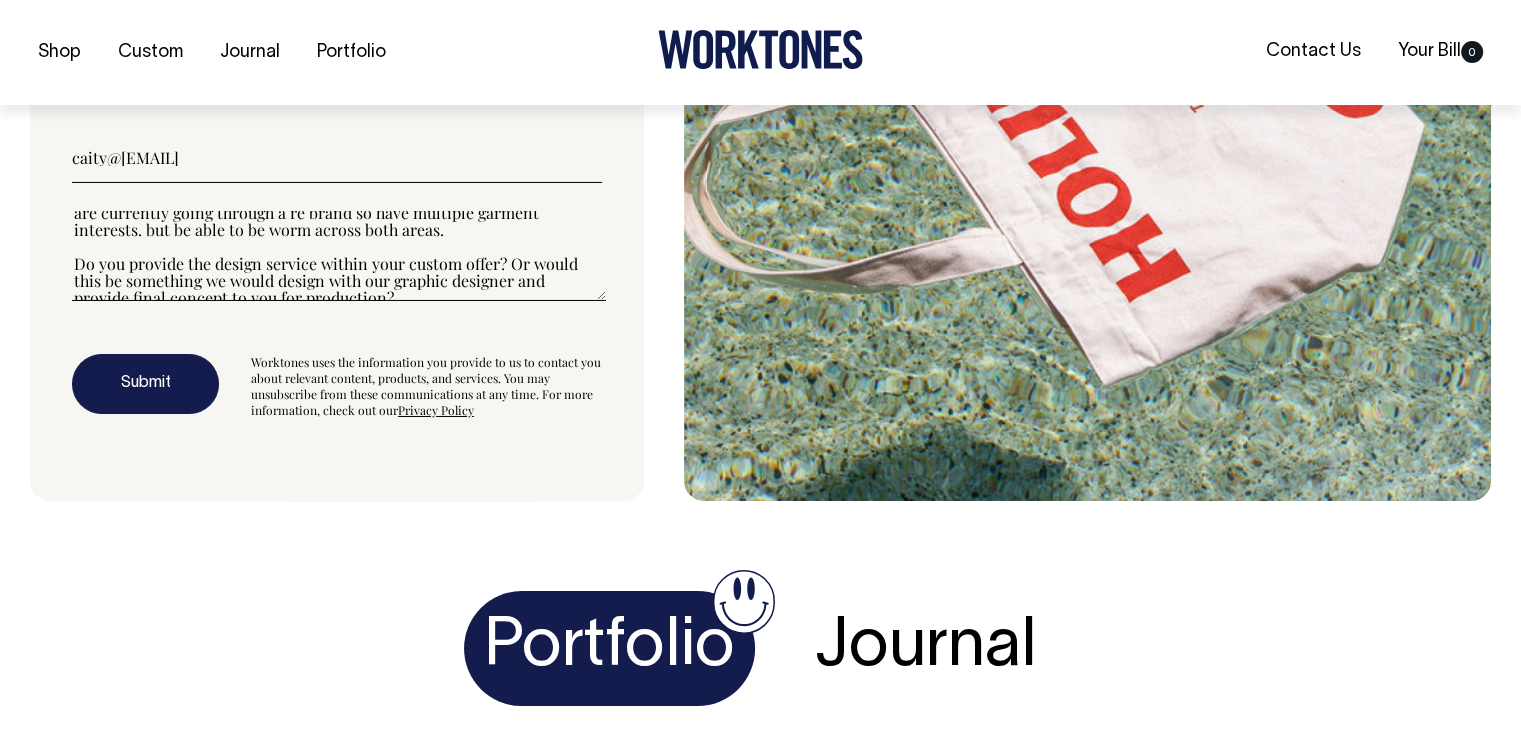 scroll, scrollTop: 68, scrollLeft: 0, axis: vertical 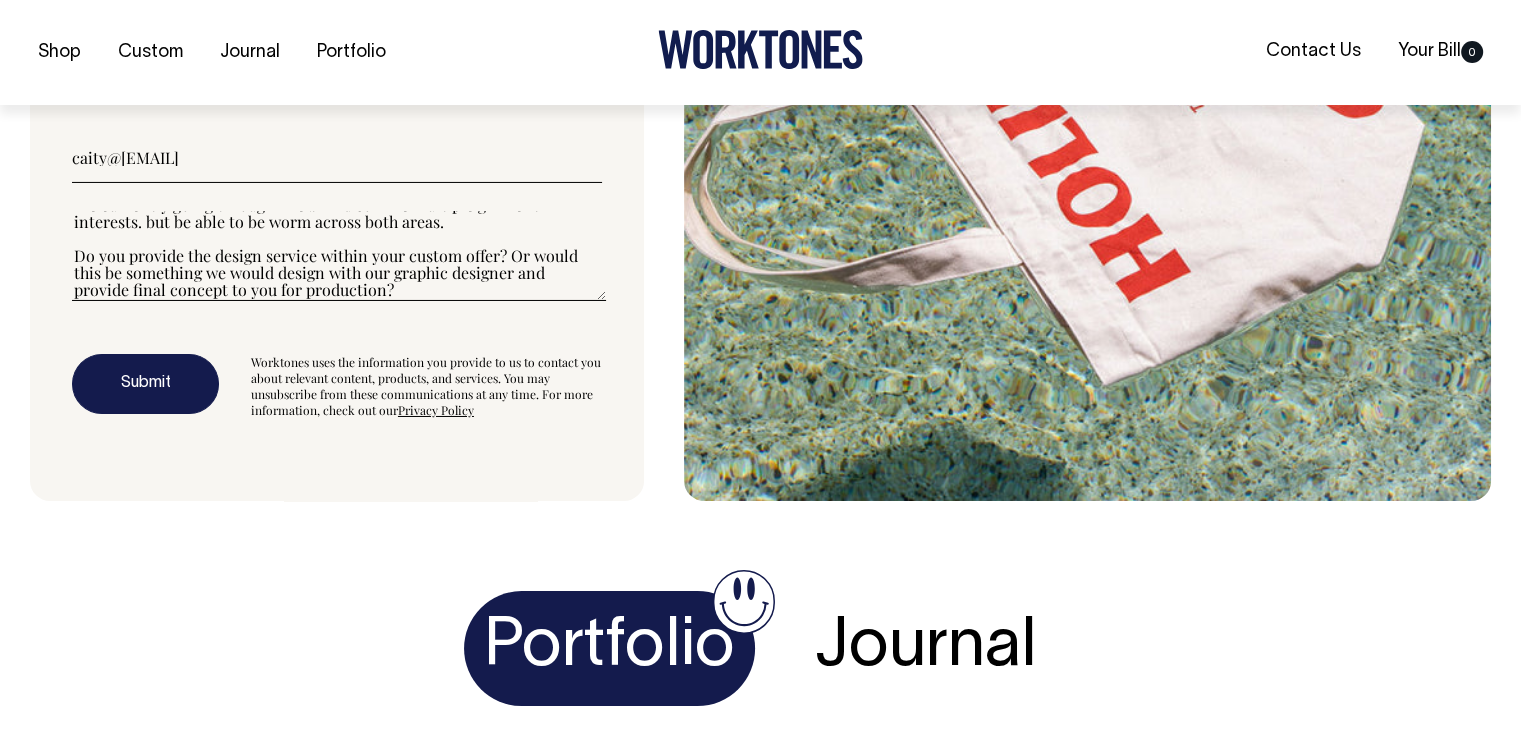 drag, startPoint x: 464, startPoint y: 286, endPoint x: 296, endPoint y: 264, distance: 169.43436 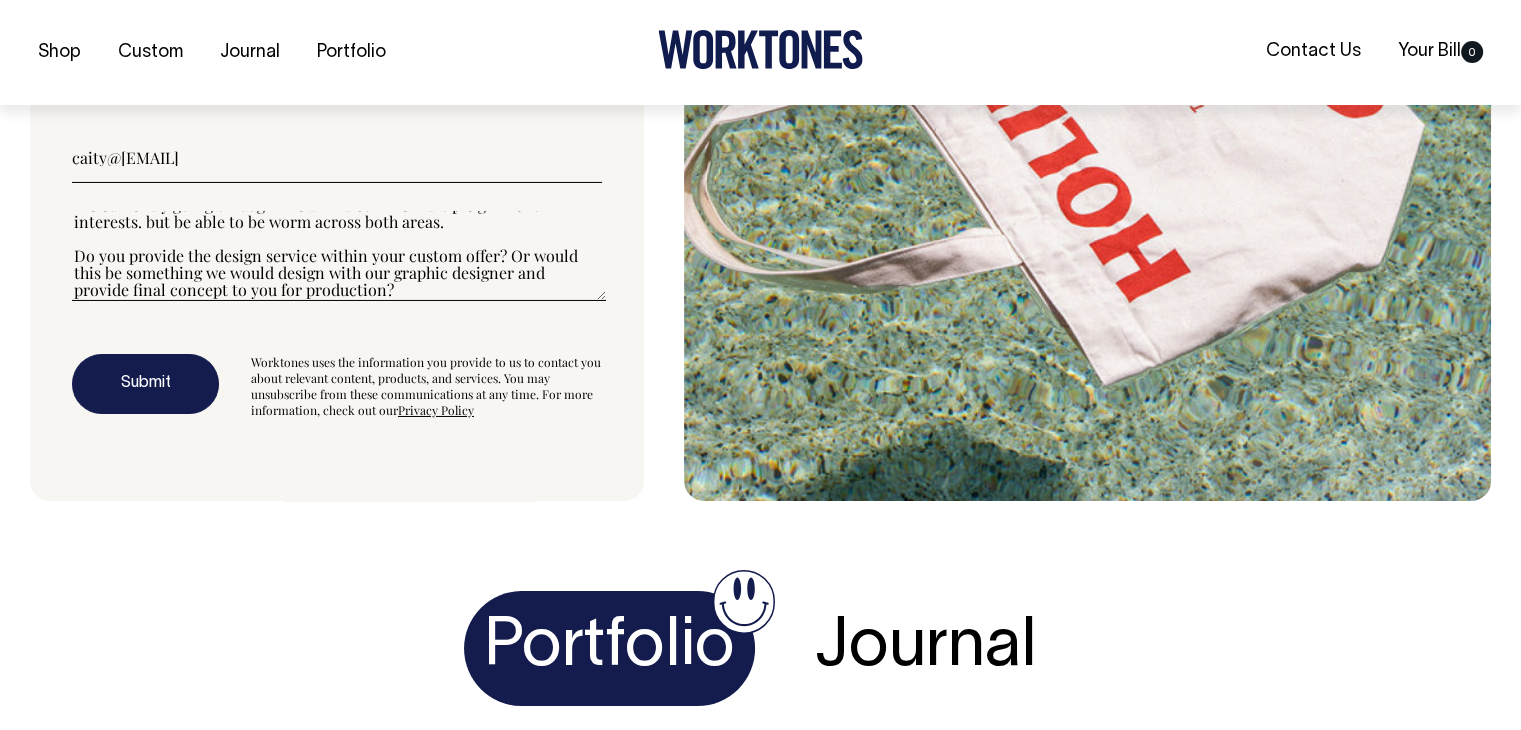 click on "Hi there, I'm interested in learning more about your custom design service. Kitchen Farm is a regenerative farm and a paddock to plate venue, so uniforms will be considered for both arms of the business. We are currently going through a re brand so have multiple garment interests. but be able to be worm across both areas.
Do you provide the design service within your custom offer? Or would this be something we would design with our graphic designer and provide final concept to you for production?" at bounding box center (339, 256) 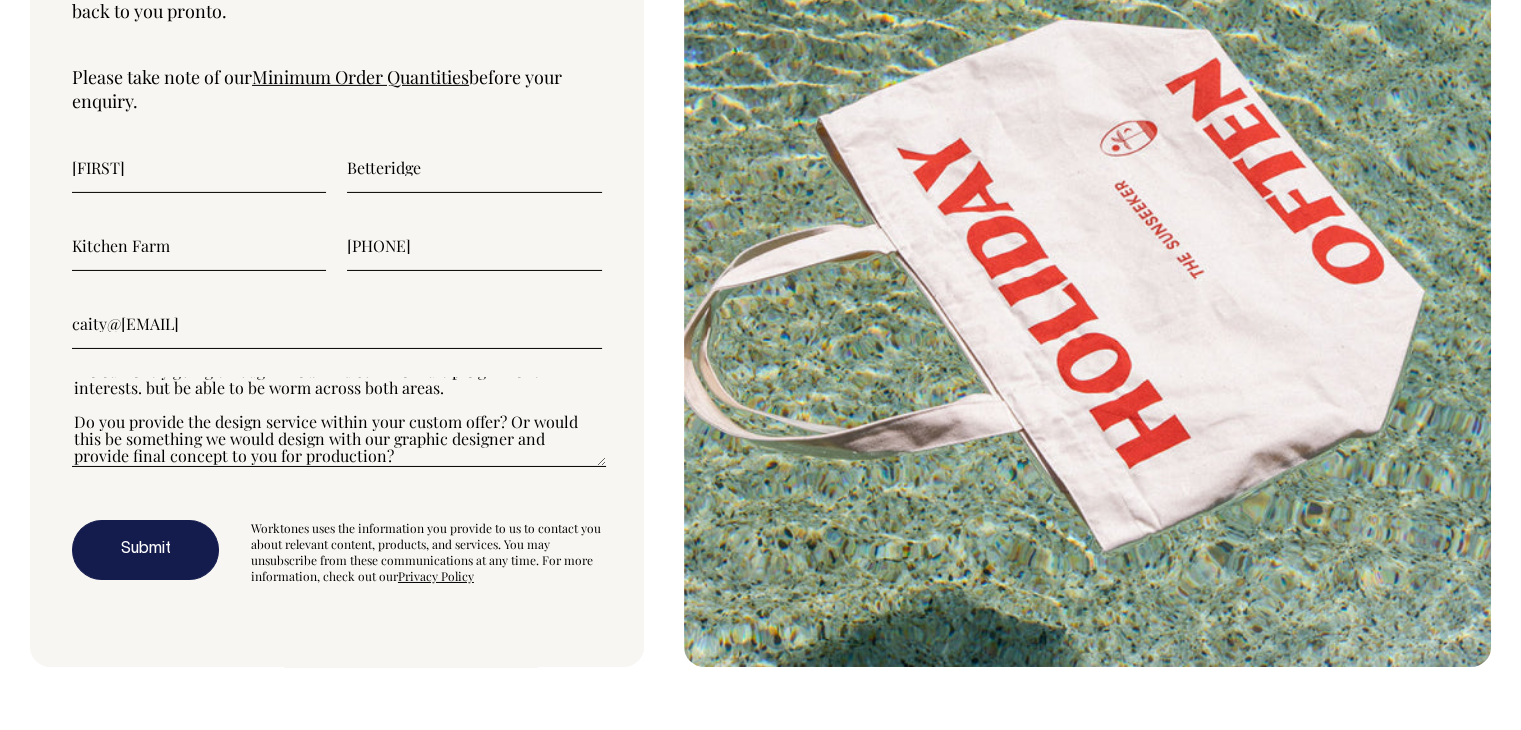 click on "Hi there, I'm interested in learning more about your custom design service. Kitchen Farm is a regenerative farm and a paddock to plate venue, so uniforms will be considered for both arms of the business. We are currently going through a re brand so have multiple garment interests. but be able to be worm across both areas.
Do you provide the design service within your custom offer? Or would this be something we would design with our graphic designer and provide final concept to you for production?" at bounding box center (339, 422) 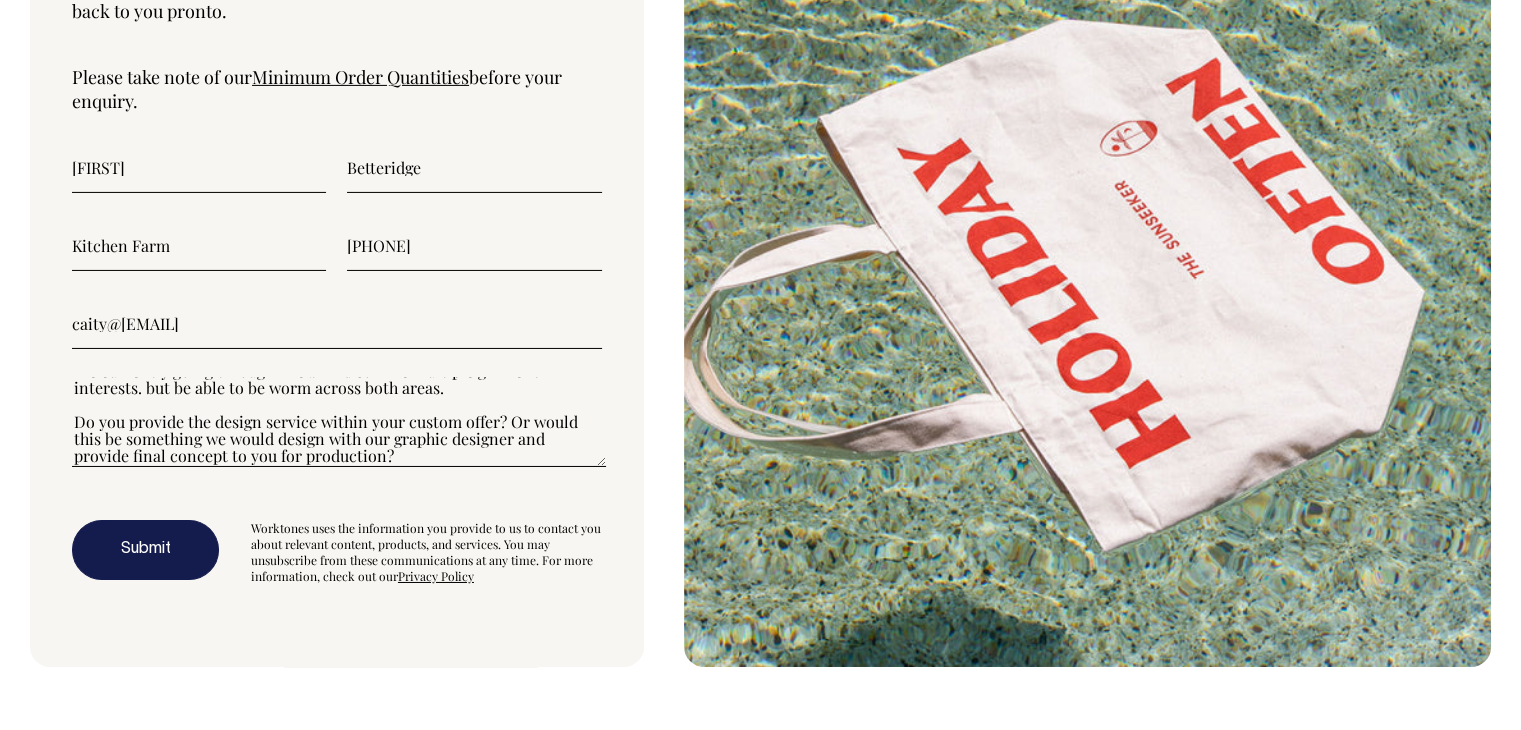 scroll, scrollTop: 6748, scrollLeft: 0, axis: vertical 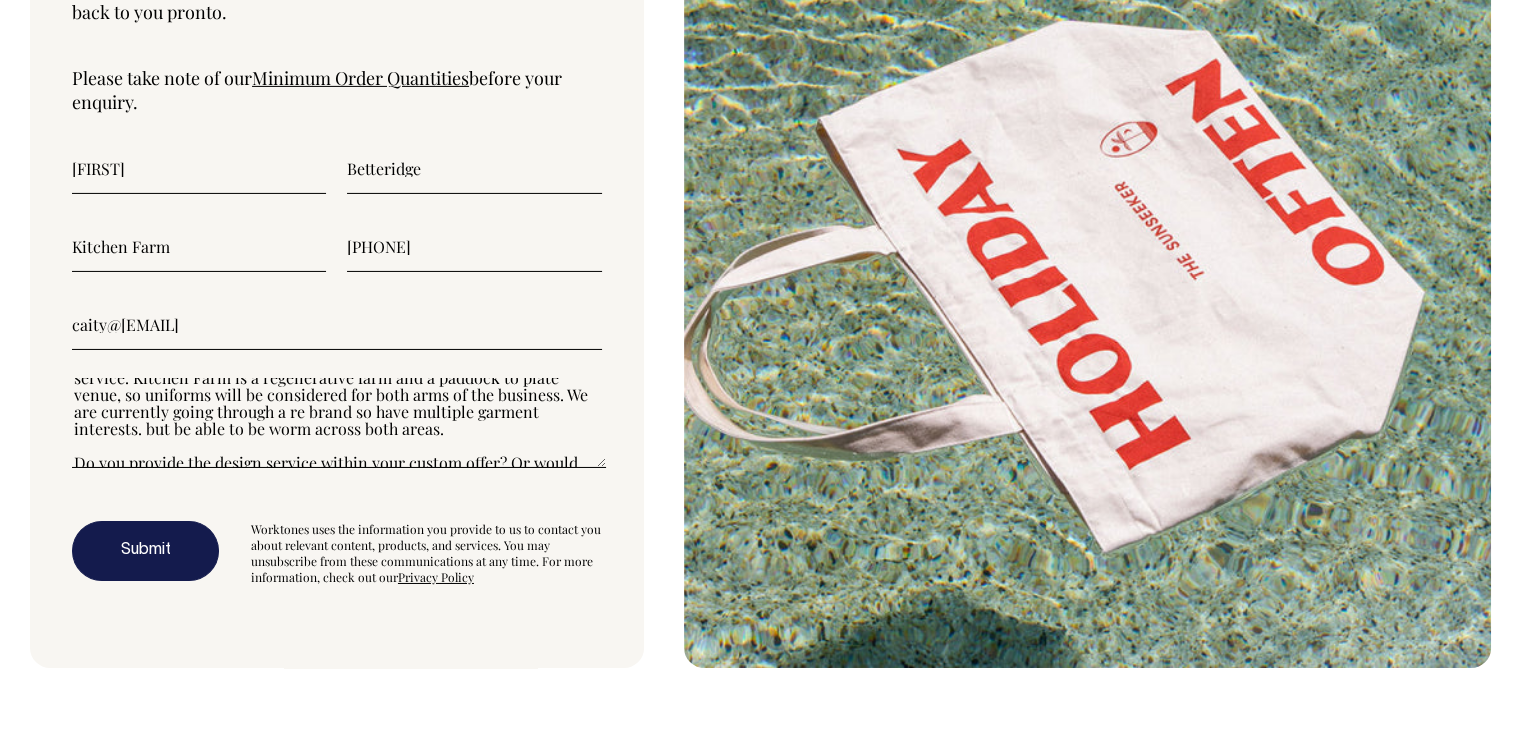 click on "Hi there, I'm interested in learning more about your custom design service. Kitchen Farm is a regenerative farm and a paddock to plate venue, so uniforms will be considered for both arms of the business. We are currently going through a re brand so have multiple garment interests. but be able to be worm across both areas.
Do you provide the design service within your custom offer? Or would this be something we would design with our graphic designer and provide final concept to you for production?" at bounding box center (339, 423) 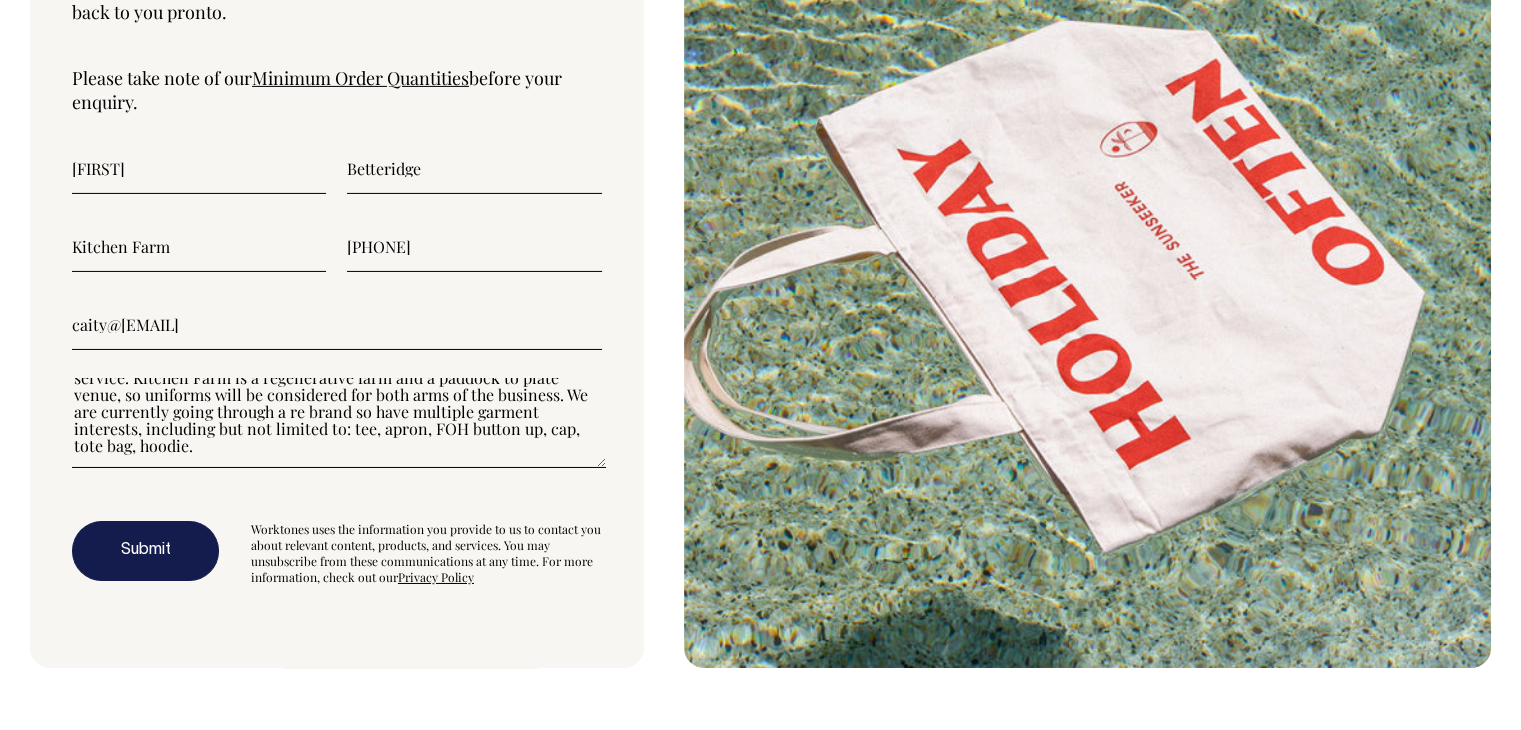 click on "Hi there, I'm interested in learning more about your custom design service. Kitchen Farm is a regenerative farm and a paddock to plate venue, so uniforms will be considered for both arms of the business. We are currently going through a re brand so have multiple garment interests, including but not limited to: tee, apron, FOH button up, cap, tote bag, hoodie.
Do you provide the design service within your custom offer? Or would this be something we would design with our graphic designer and provide final concept to you for production?" at bounding box center [339, 423] 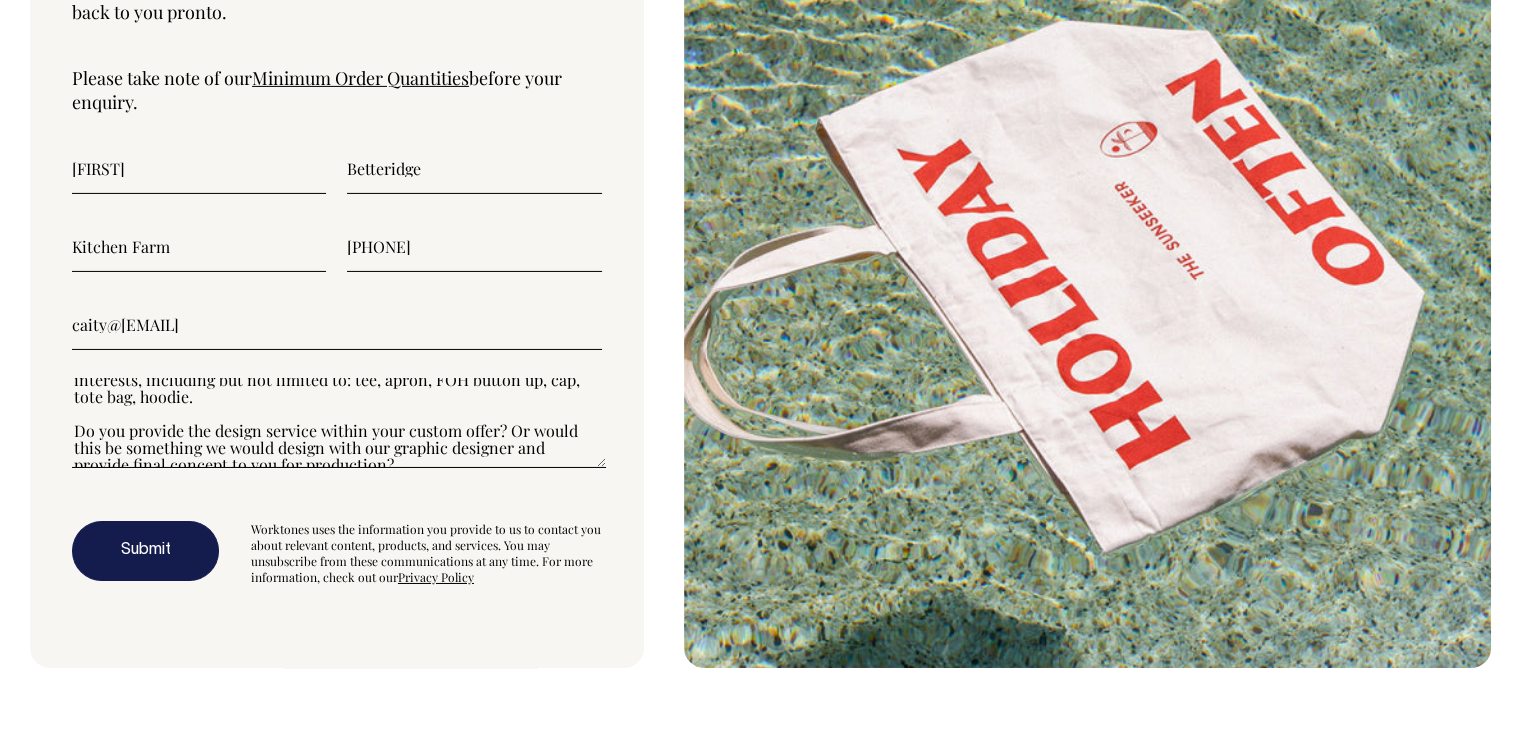 scroll, scrollTop: 85, scrollLeft: 0, axis: vertical 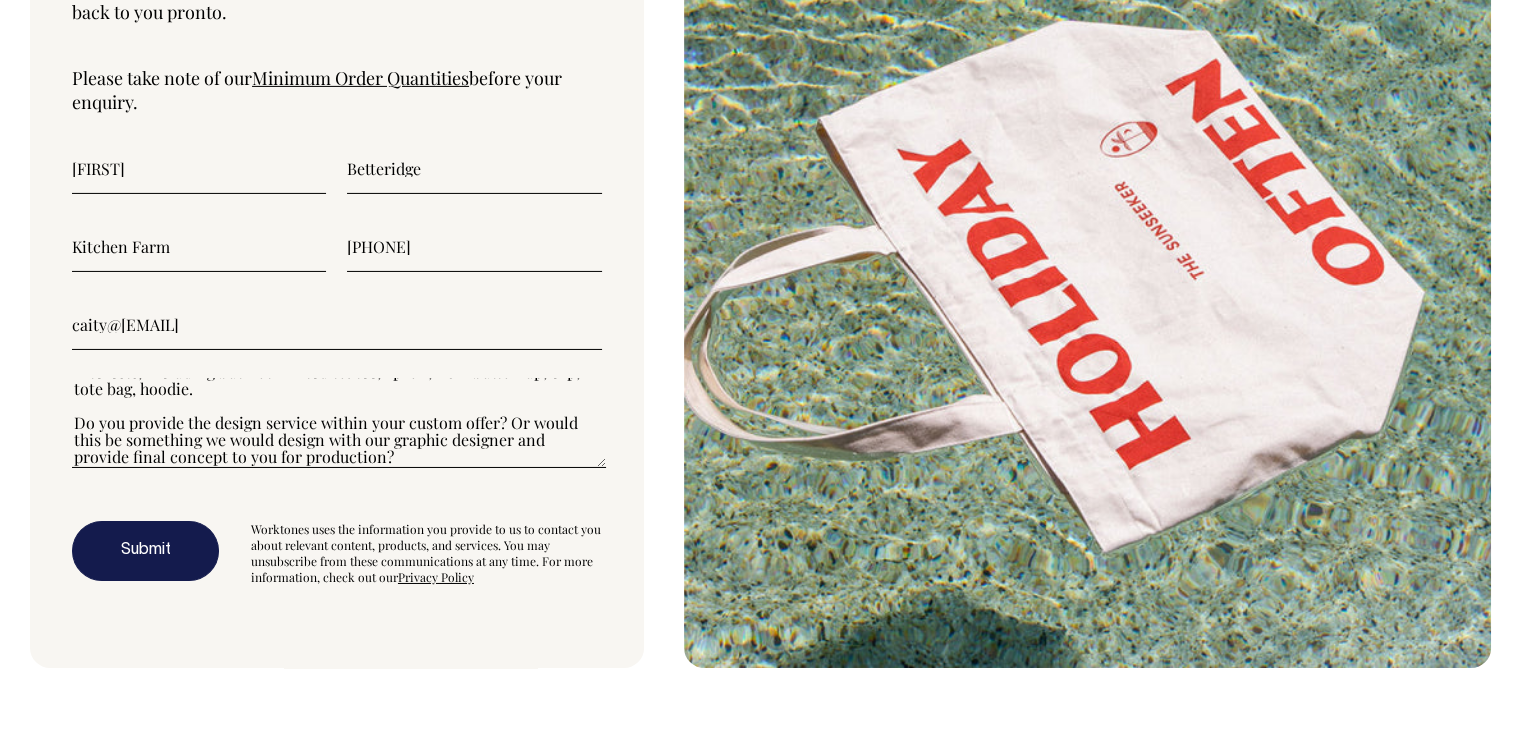 click on "Hi there, I'm interested in learning more about your custom design service. Kitchen Farm is a regenerative farm and a paddock to plate venue, so uniforms will be considered for both arms of the business. We are currently going through a re brand so have multiple garment interests, including but not limited to: tee, apron, FOH button up, cap, tote bag, hoodie.
Do you provide the design service within your custom offer? Or would this be something we would design with our graphic designer and provide final concept to you for production?" at bounding box center [339, 423] 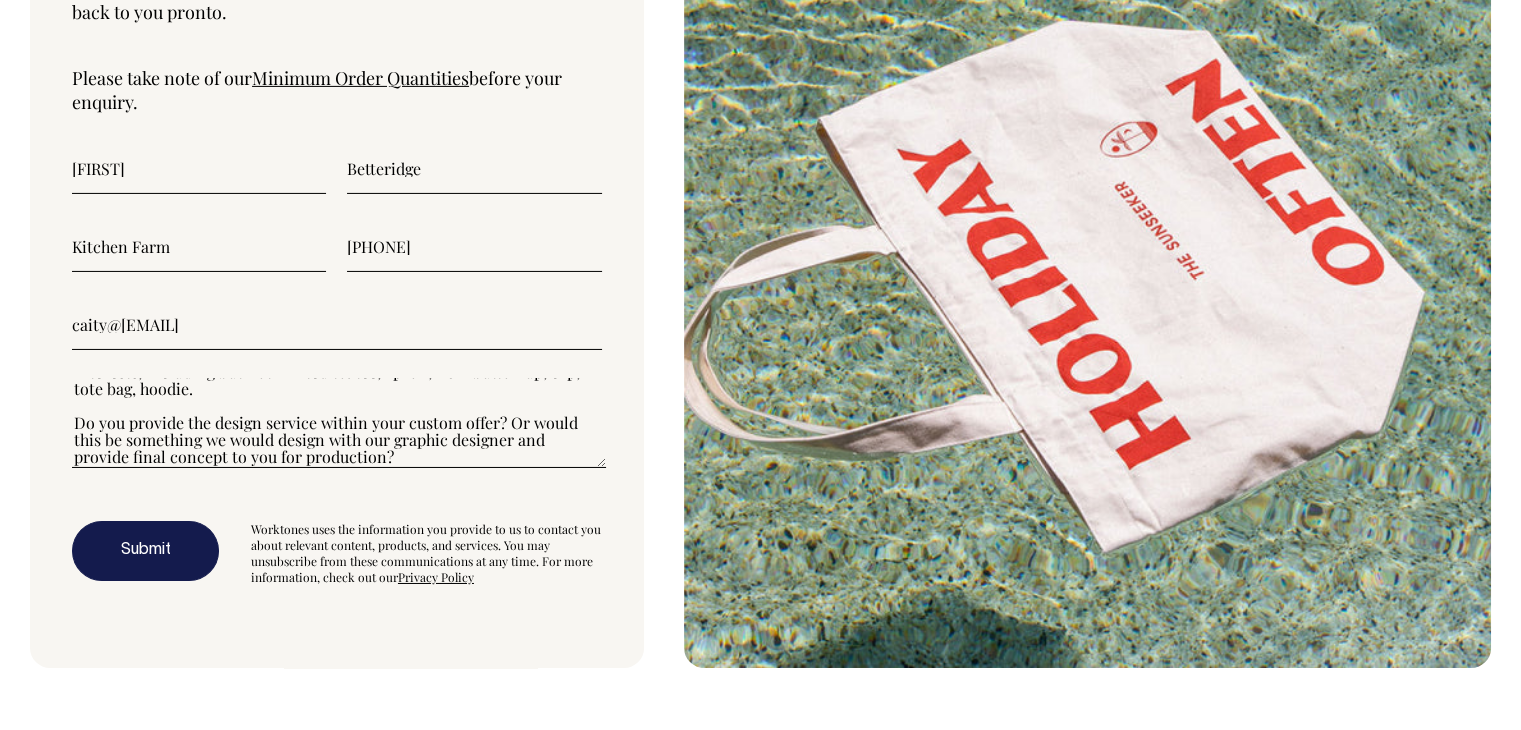drag, startPoint x: 276, startPoint y: 437, endPoint x: 388, endPoint y: 441, distance: 112.0714 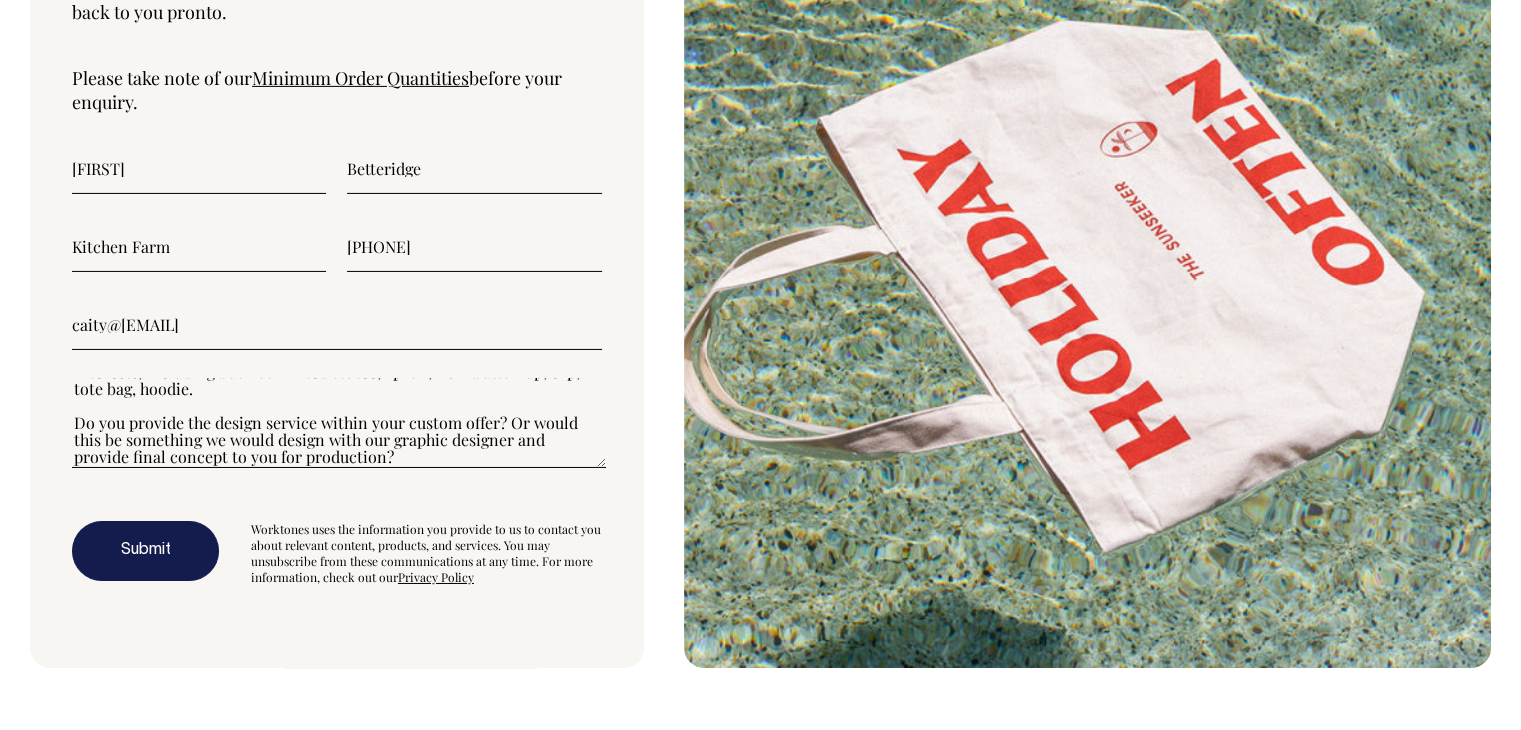 click on "Hi there, I'm interested in learning more about your custom design service. Kitchen Farm is a regenerative farm and a paddock to plate venue, so uniforms will be considered for both arms of the business. We are currently going through a re brand so have multiple garment interests, including but not limited to: tee, apron, FOH button up, cap, tote bag, hoodie.
Do you provide the design service within your custom offer? Or would this be something we would design with our graphic designer and provide final concept to you for production?" at bounding box center [339, 423] 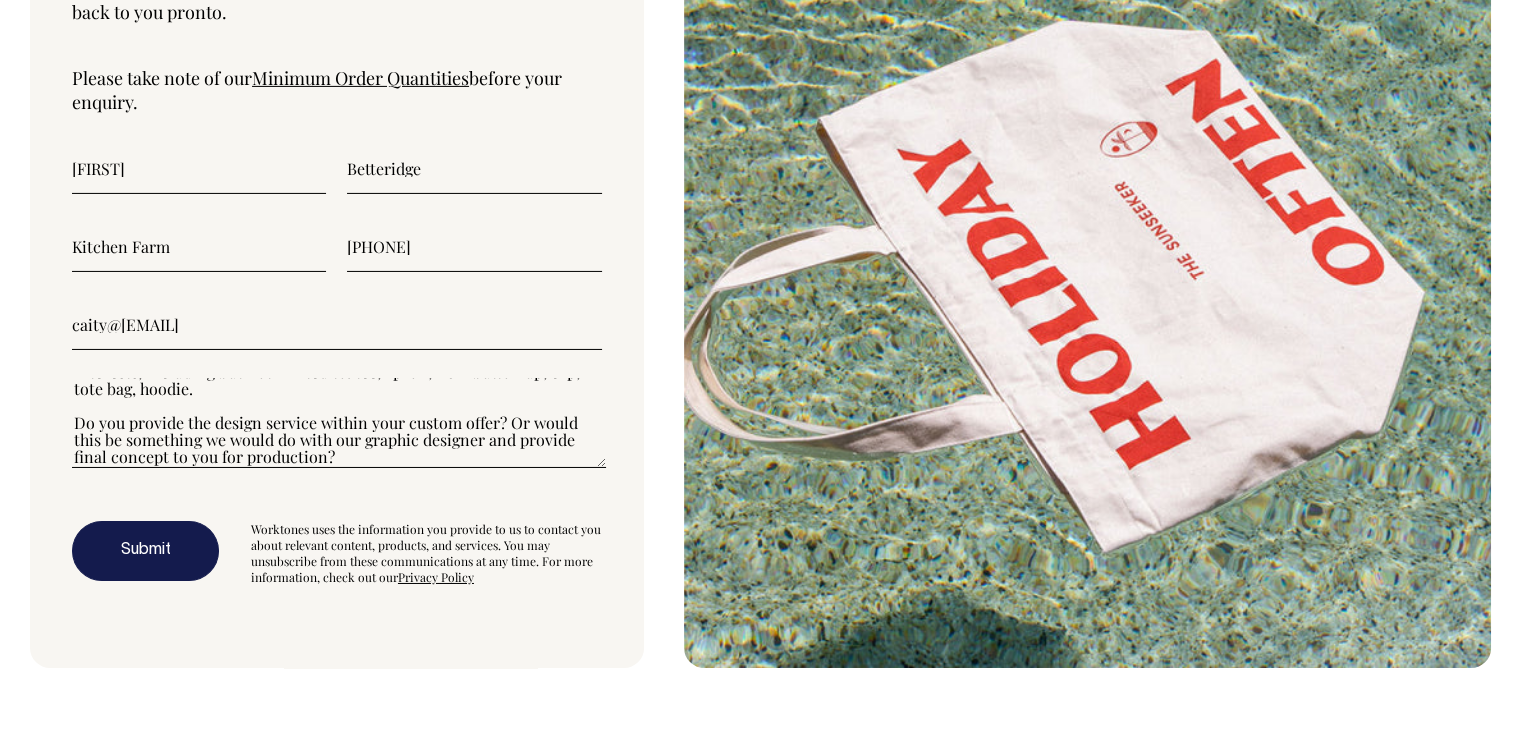 click on "Hi there, I'm interested in learning more about your custom design service. Kitchen Farm is a regenerative farm and a paddock to plate venue, so uniforms will be considered for both arms of the business. We are currently going through a re brand so have multiple garment interests, including but not limited to: tee, apron, FOH button up, cap, tote bag, hoodie.
Do you provide the design service within your custom offer? Or would this be something we would do with our graphic designer and provide final concept to you for production?" at bounding box center [339, 423] 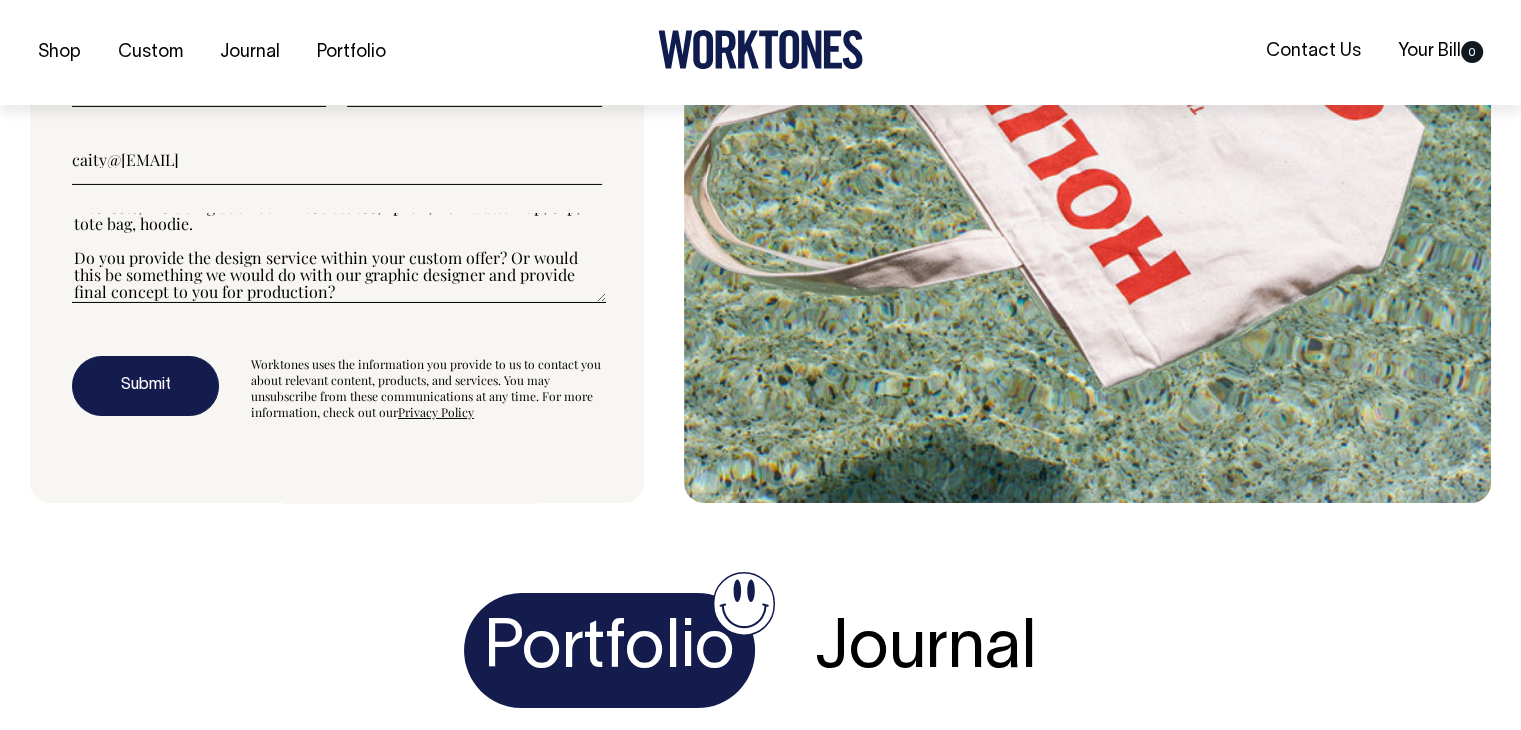 click on "Hi there, I'm interested in learning more about your custom design service. Kitchen Farm is a regenerative farm and a paddock to plate venue, so uniforms will be considered for both arms of the business. We are currently going through a re brand so have multiple garment interests, including but not limited to: tee, apron, FOH button up, cap, tote bag, hoodie.
Do you provide the design service within your custom offer? Or would this be something we would do with our graphic designer and provide final concept to you for production?" at bounding box center [339, 258] 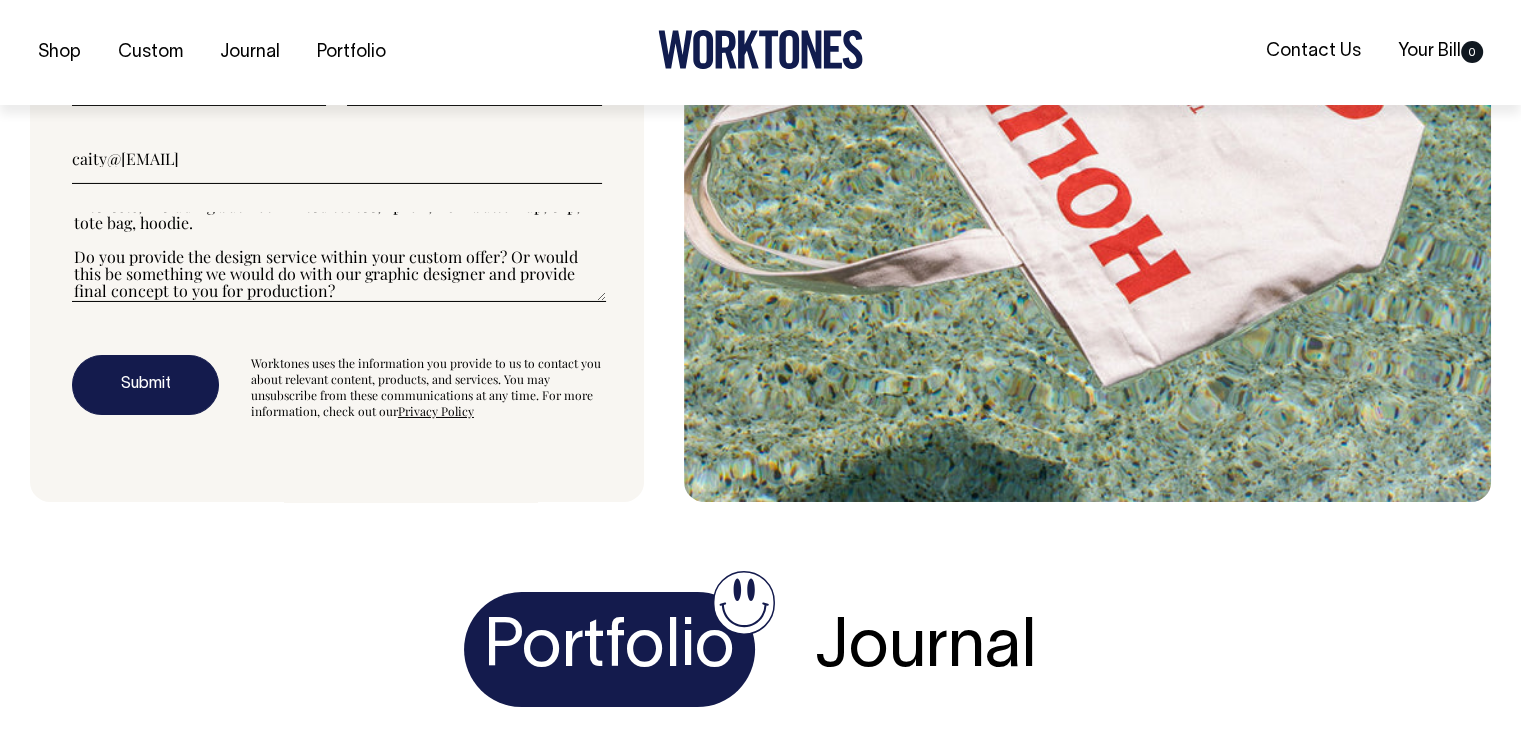 scroll, scrollTop: 6915, scrollLeft: 0, axis: vertical 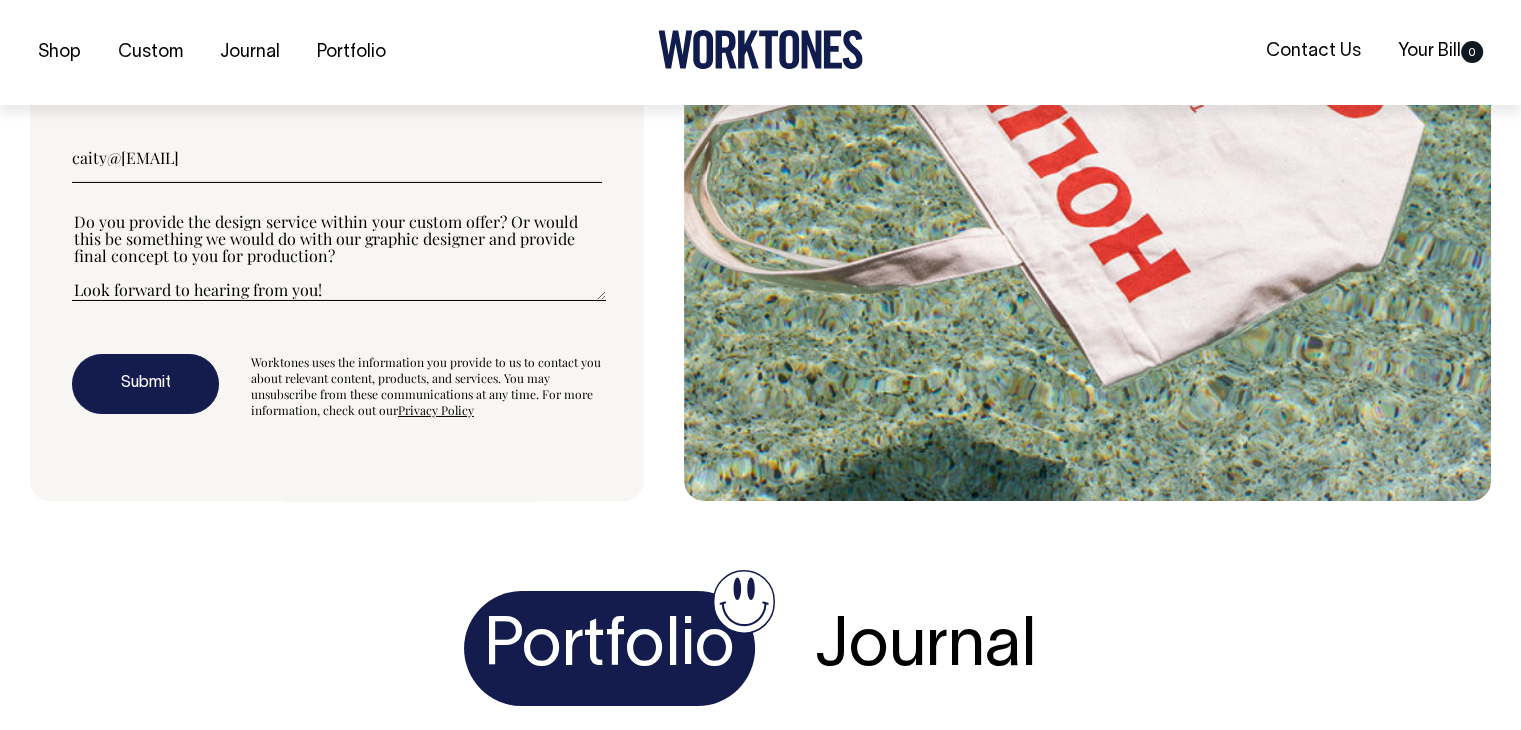 type on "Hi there, I'm interested in learning more about your custom design service. [COMPANY] is a regenerative farm and a paddock to plate venue, so uniforms will be considered for both arms of the business. We are currently going through a re brand so have multiple garment interests, including but not limited to: tee, apron, FOH button up, cap, tote bag, hoodie.
Do you provide the design service within your custom offer? Or would this be something we would do with our graphic designer and provide final concept to you for production?
Look forward to hearing from you!" 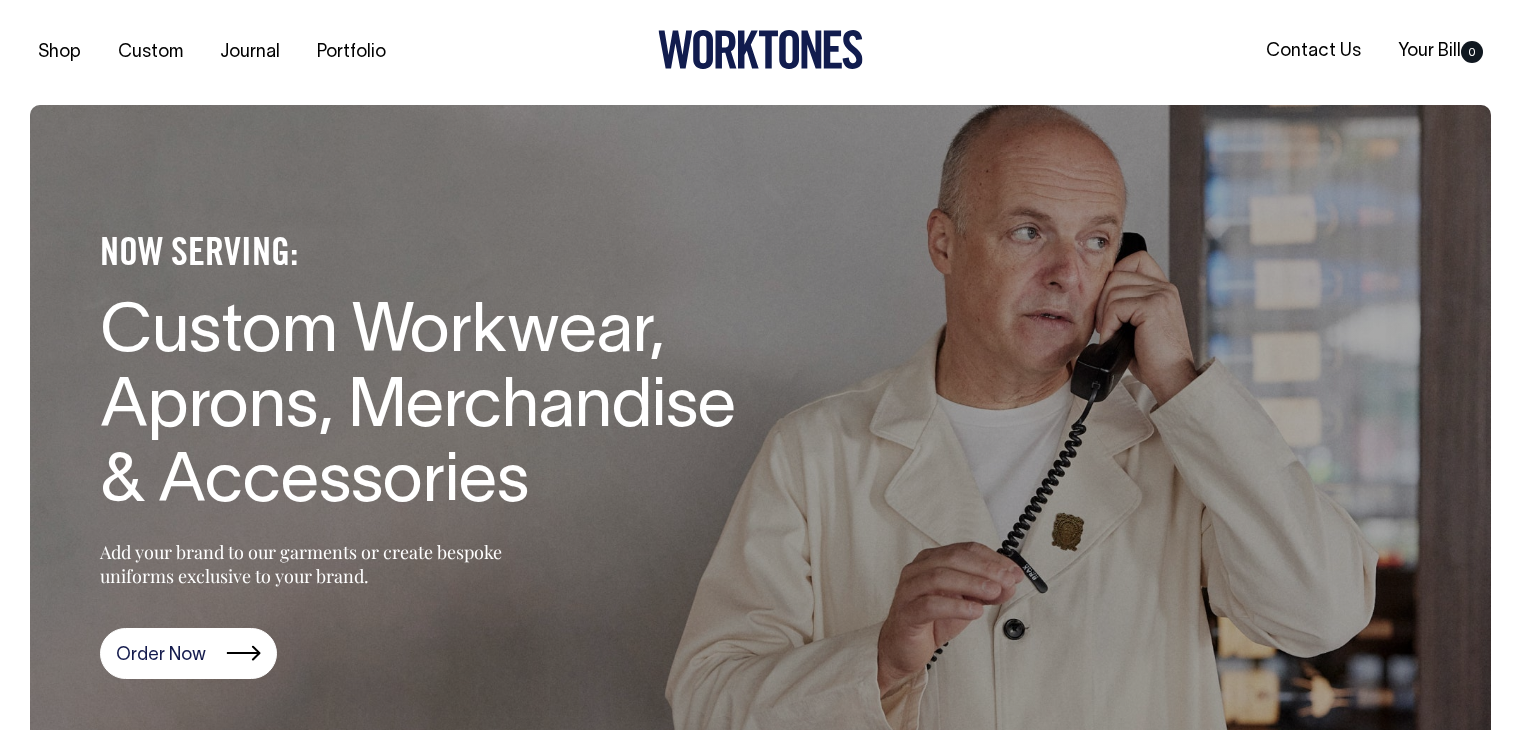 scroll, scrollTop: 6627, scrollLeft: 0, axis: vertical 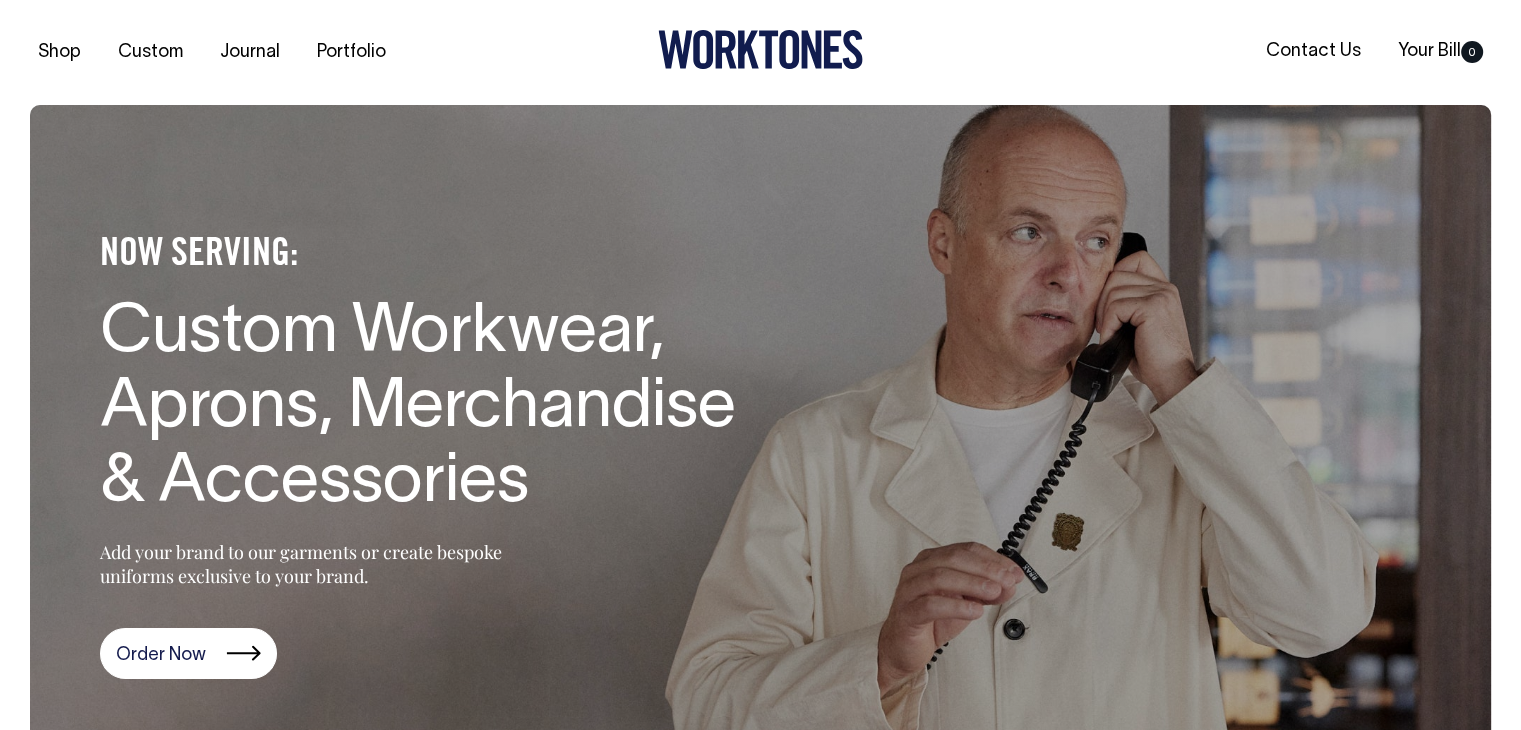click 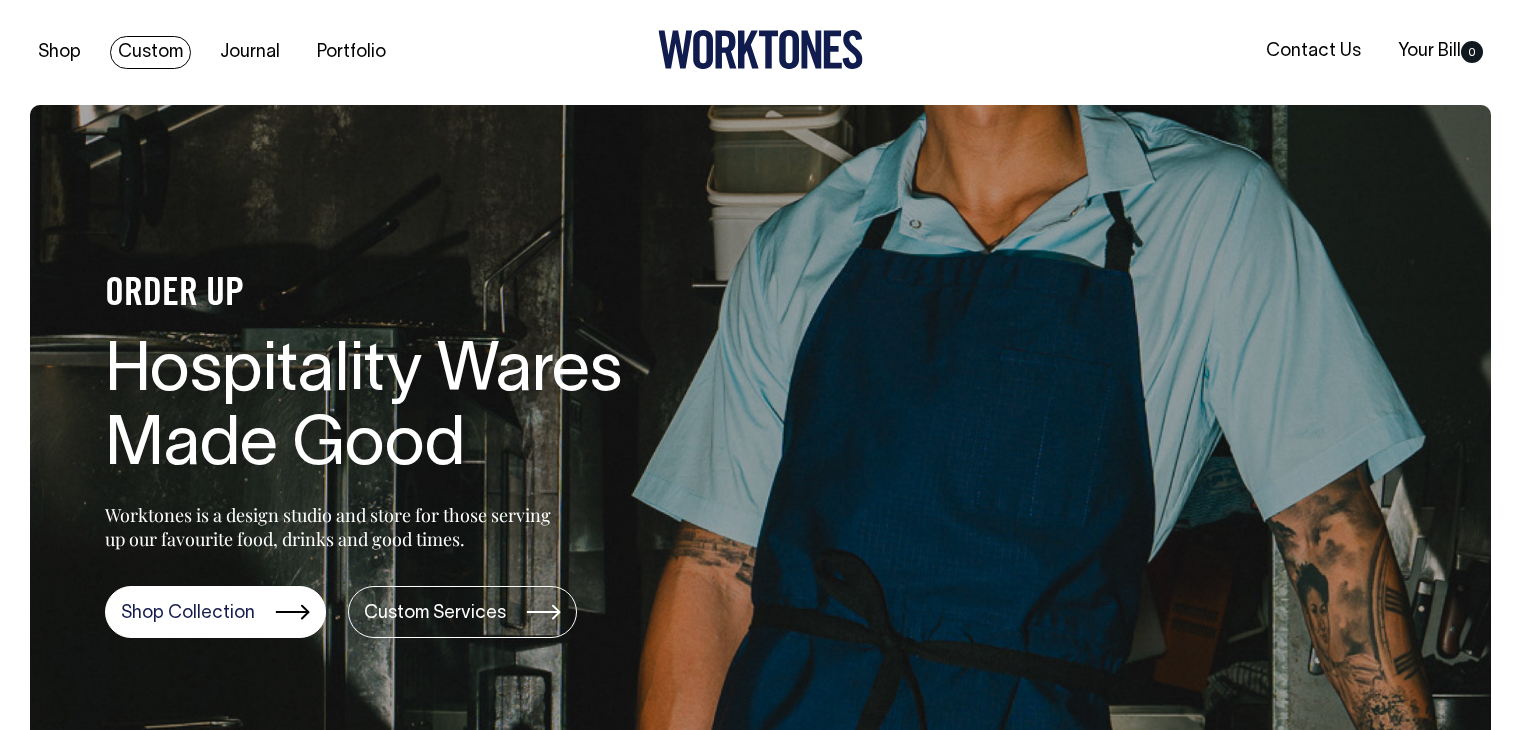 scroll, scrollTop: 0, scrollLeft: 0, axis: both 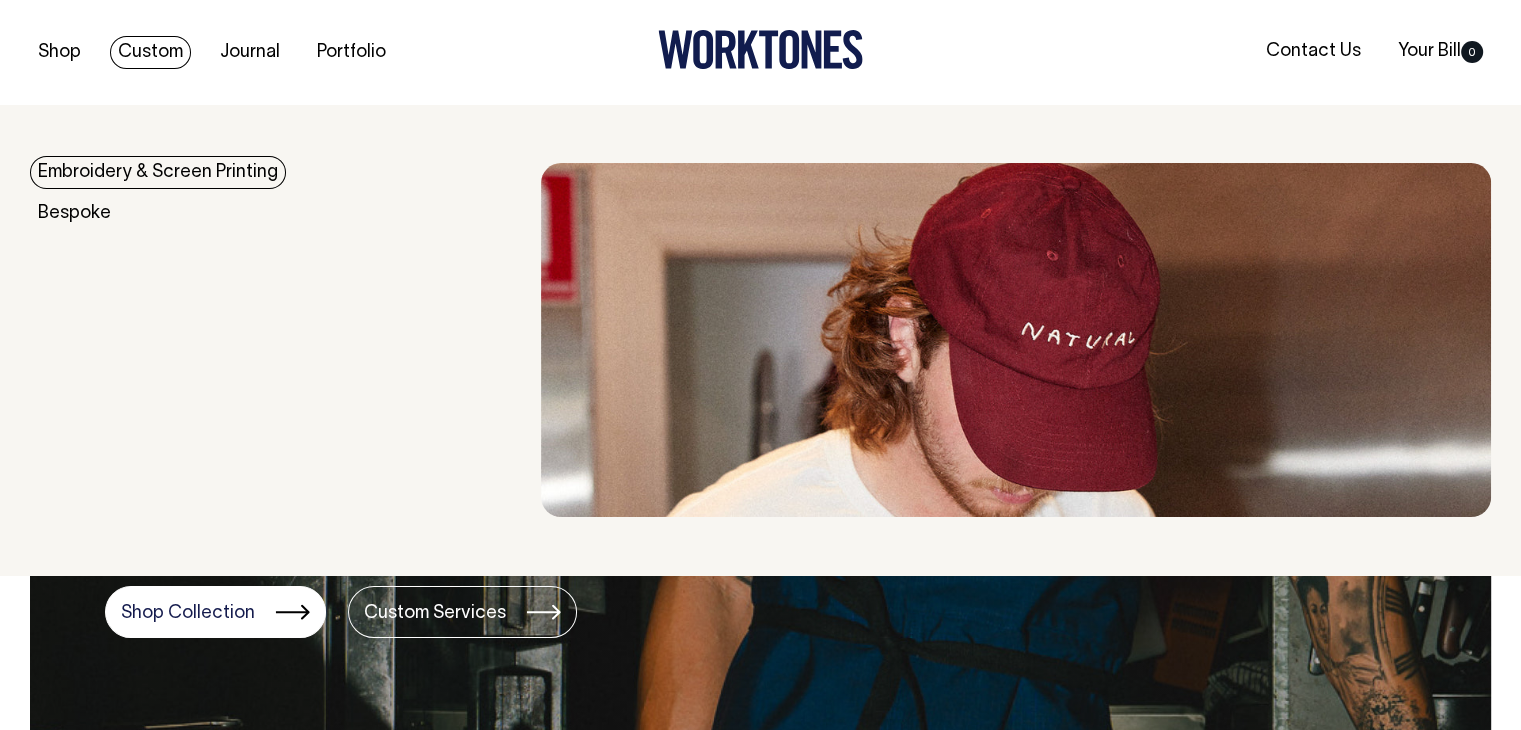 click on "Embroidery & Screen Printing" at bounding box center (158, 172) 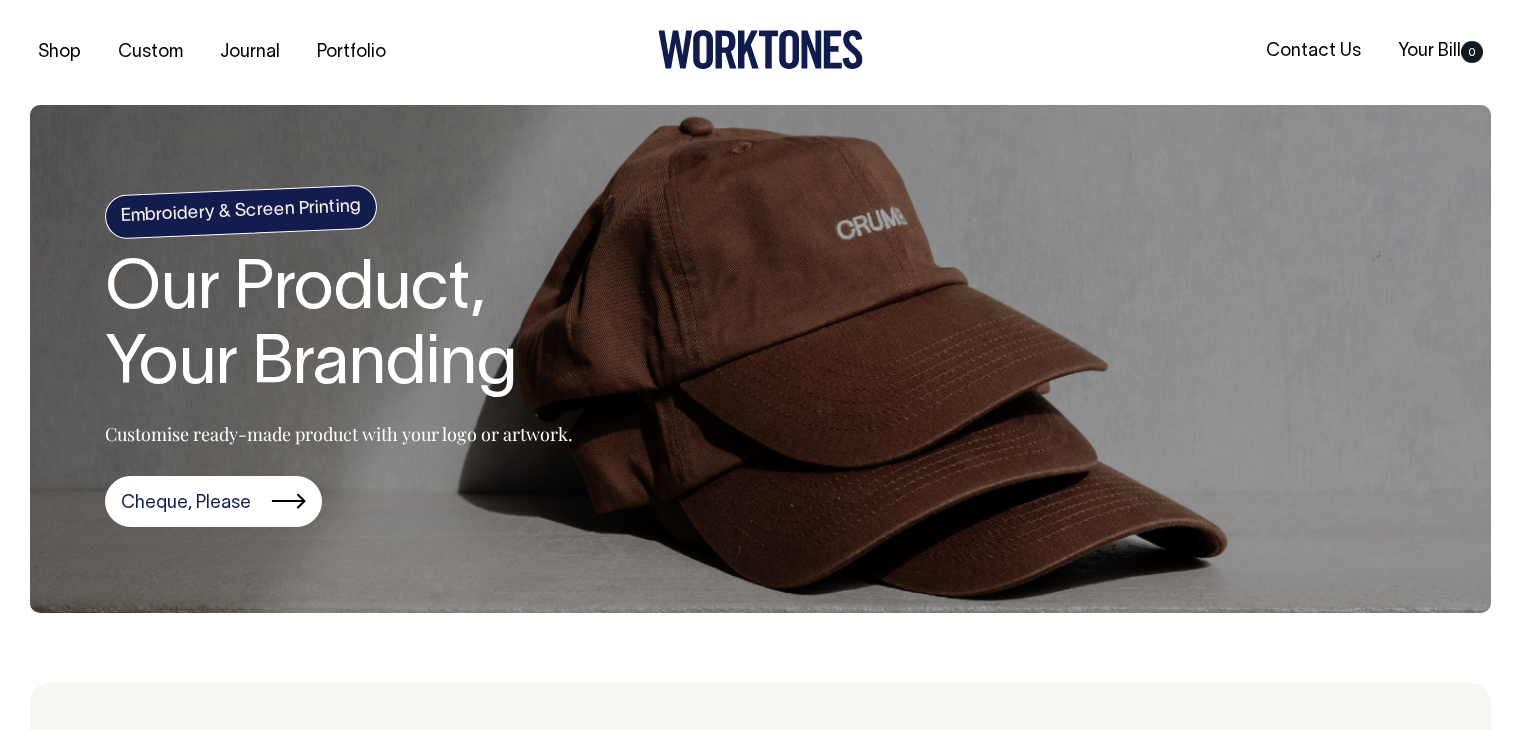 scroll, scrollTop: 0, scrollLeft: 0, axis: both 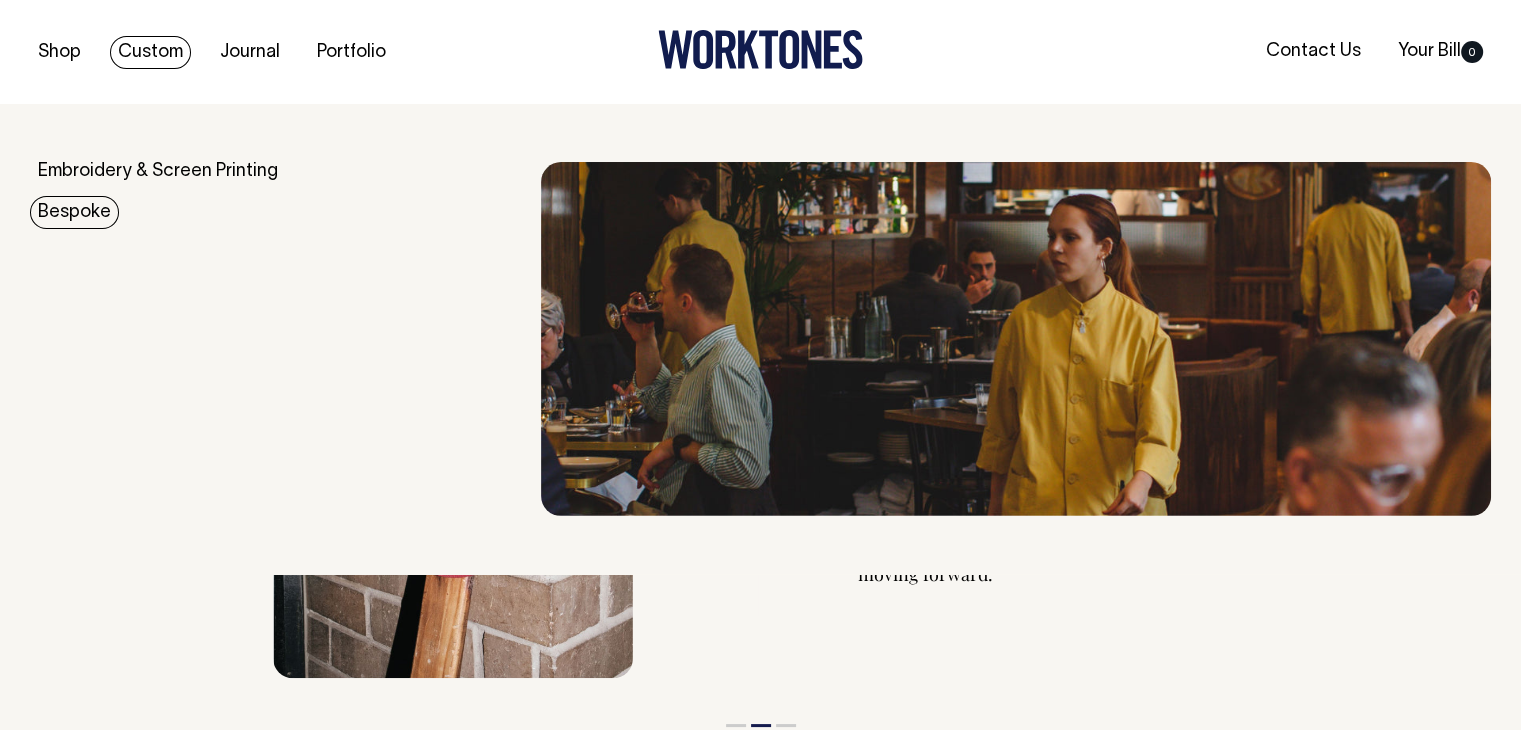 click on "Bespoke" at bounding box center [74, 212] 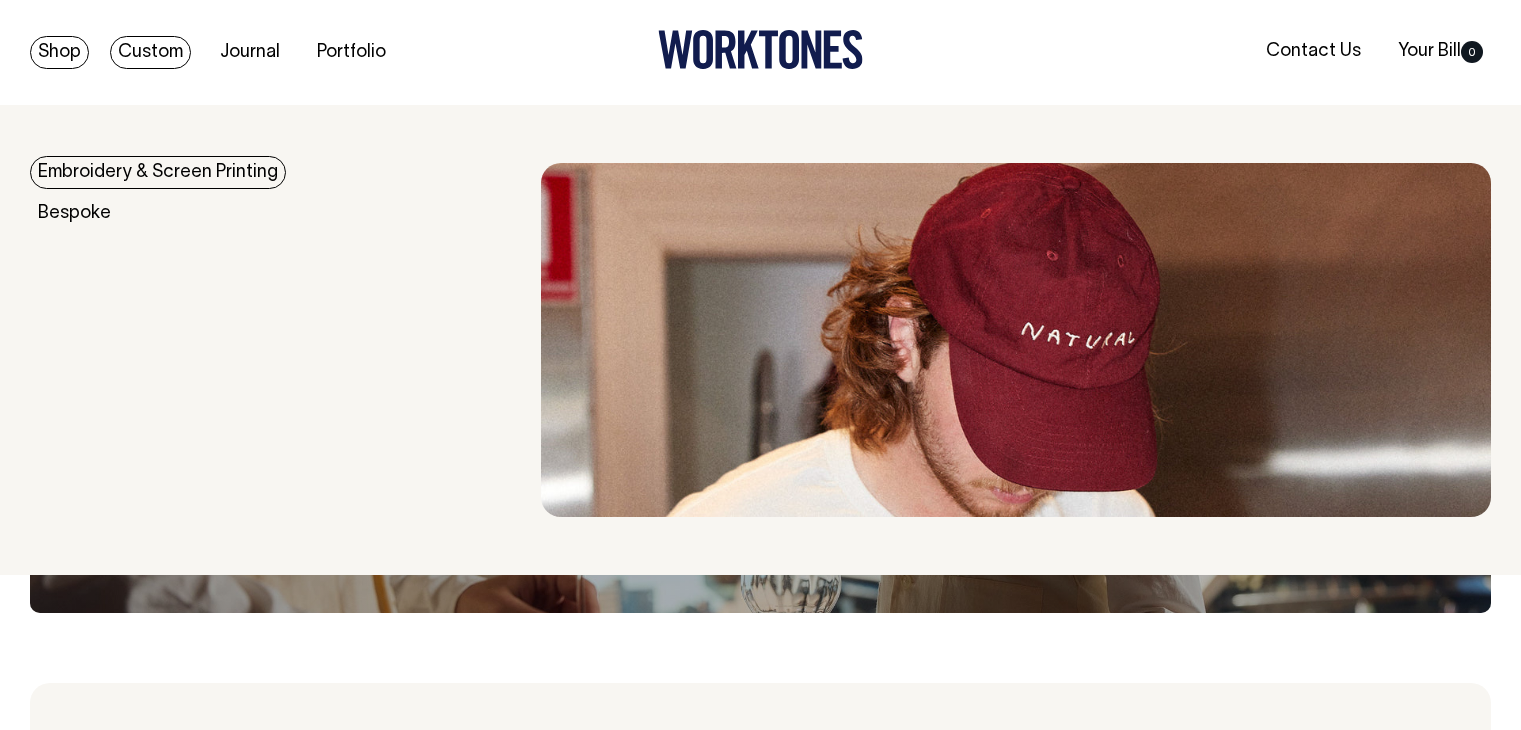 scroll, scrollTop: 0, scrollLeft: 0, axis: both 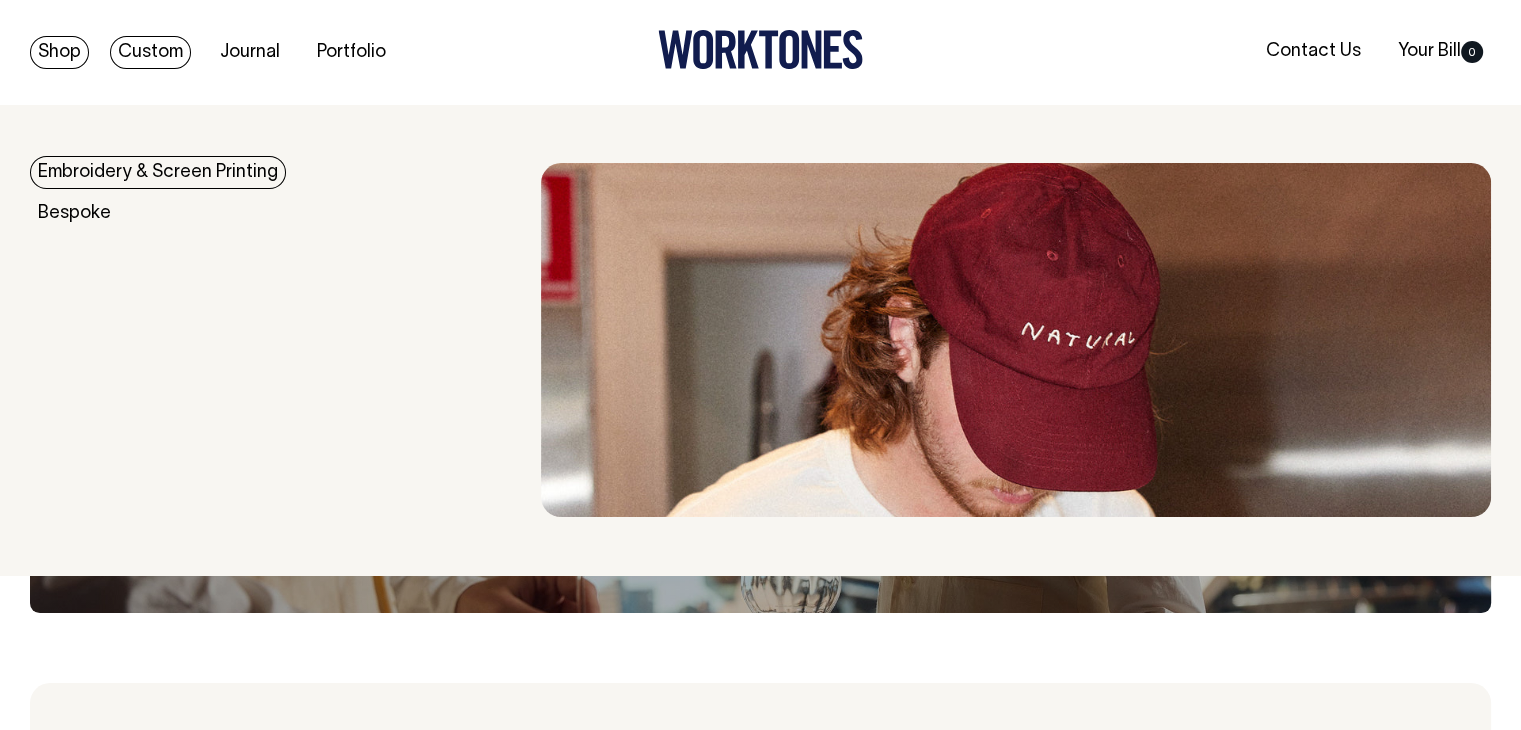 click on "Shop" at bounding box center [59, 52] 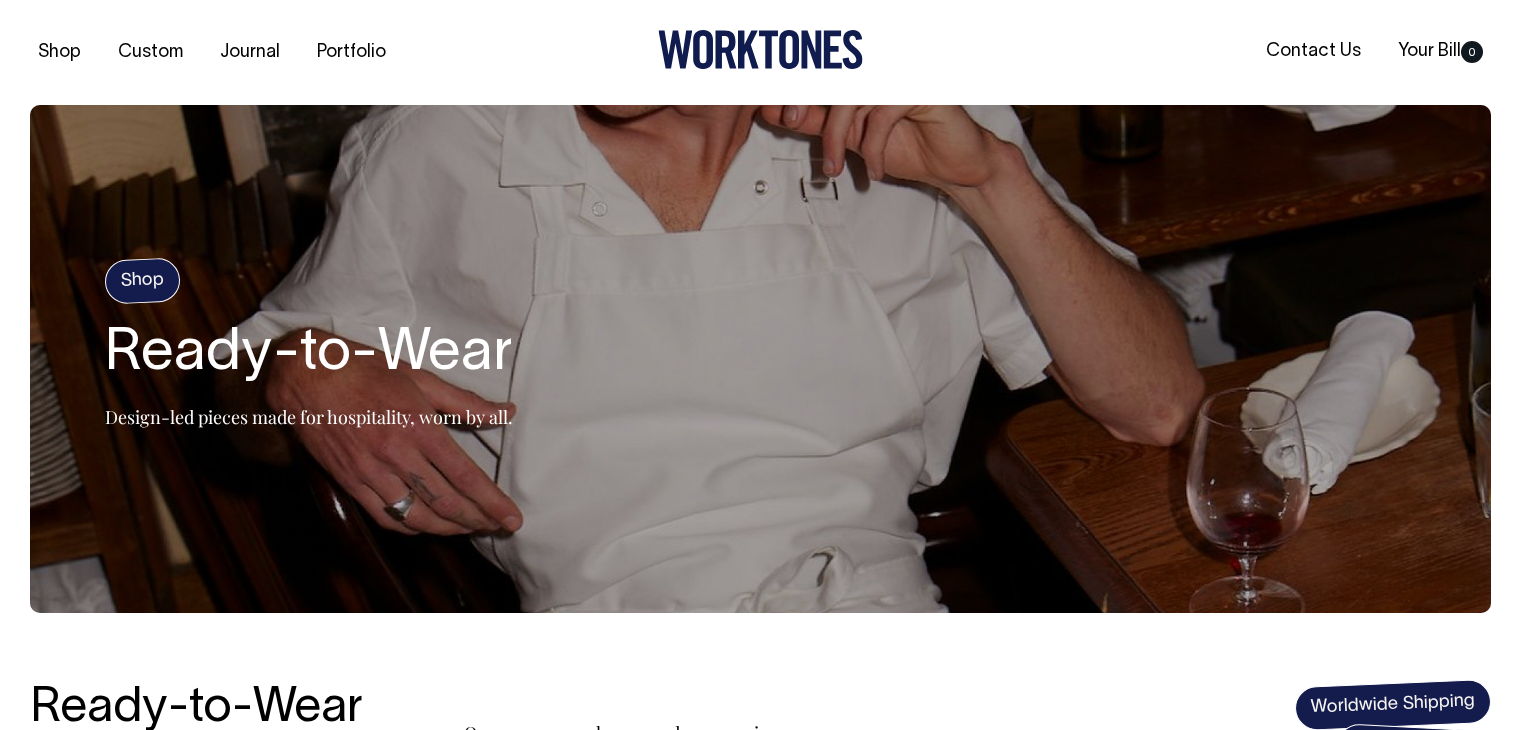 scroll, scrollTop: 0, scrollLeft: 0, axis: both 